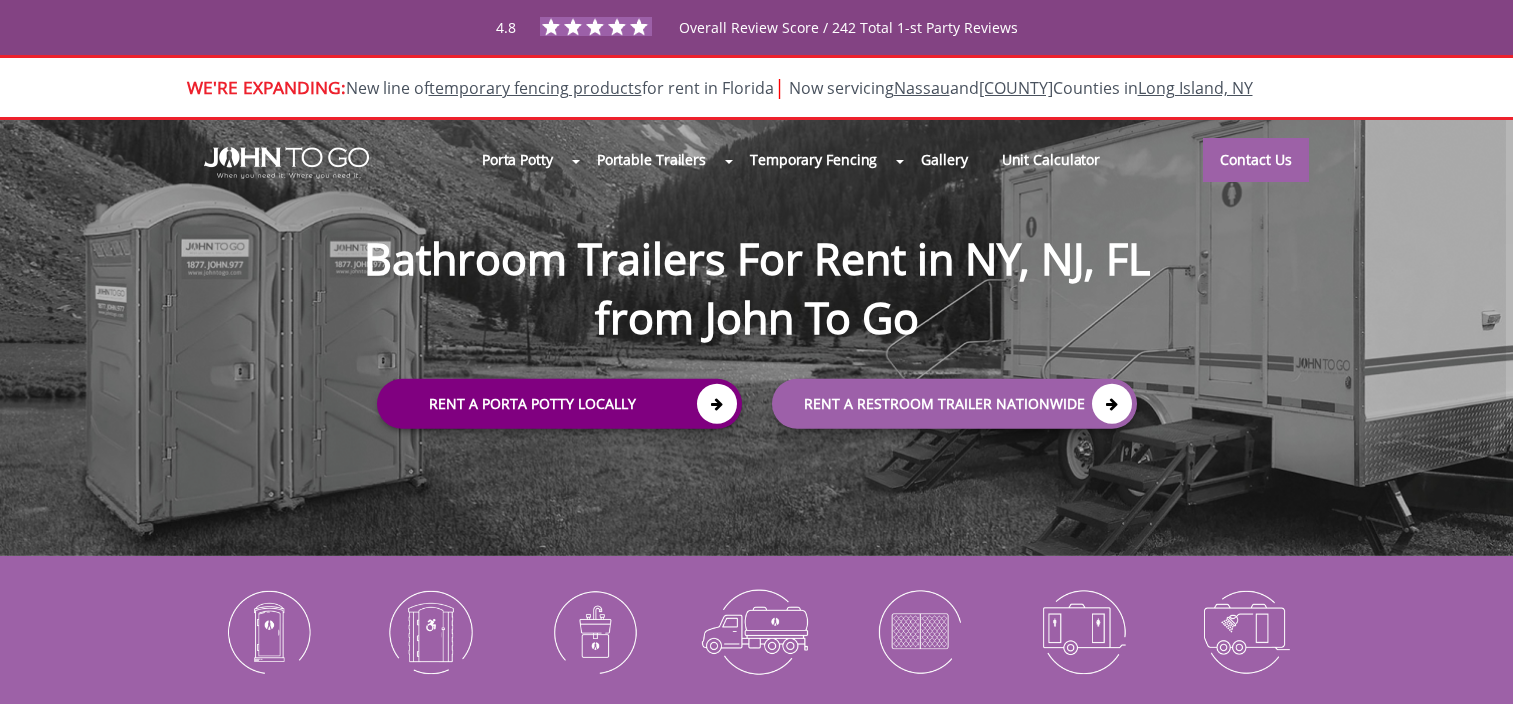 scroll, scrollTop: 0, scrollLeft: 0, axis: both 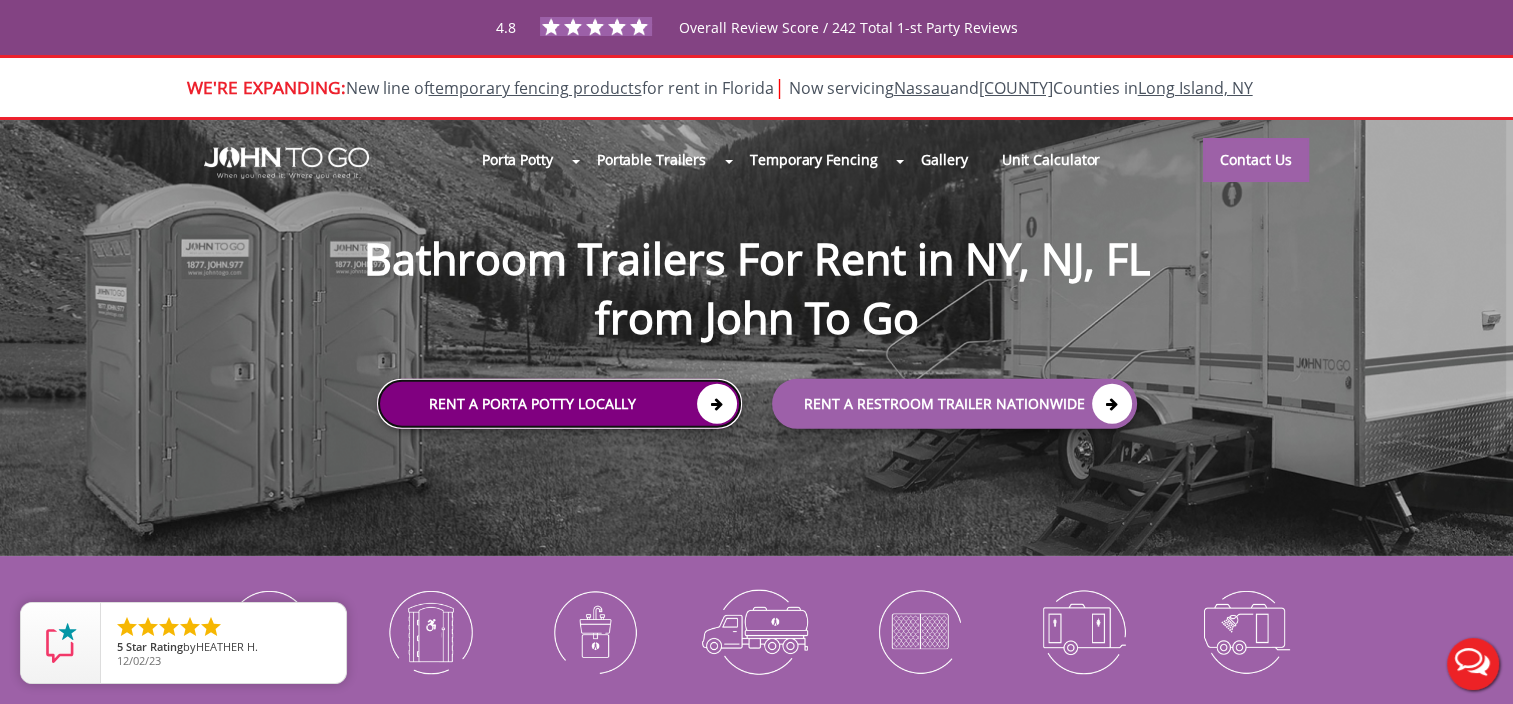 click on "Rent a Porta Potty Locally" at bounding box center [559, 404] 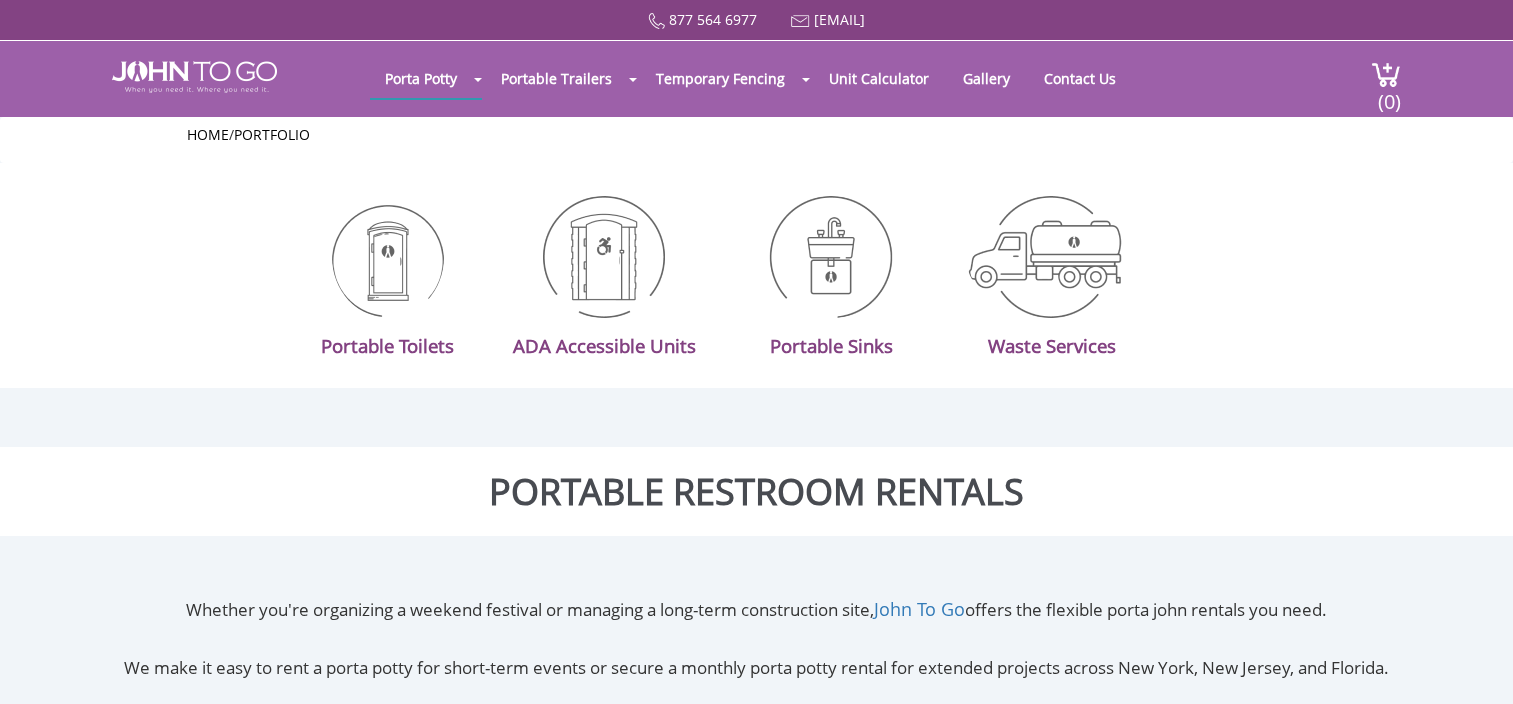 scroll, scrollTop: 0, scrollLeft: 0, axis: both 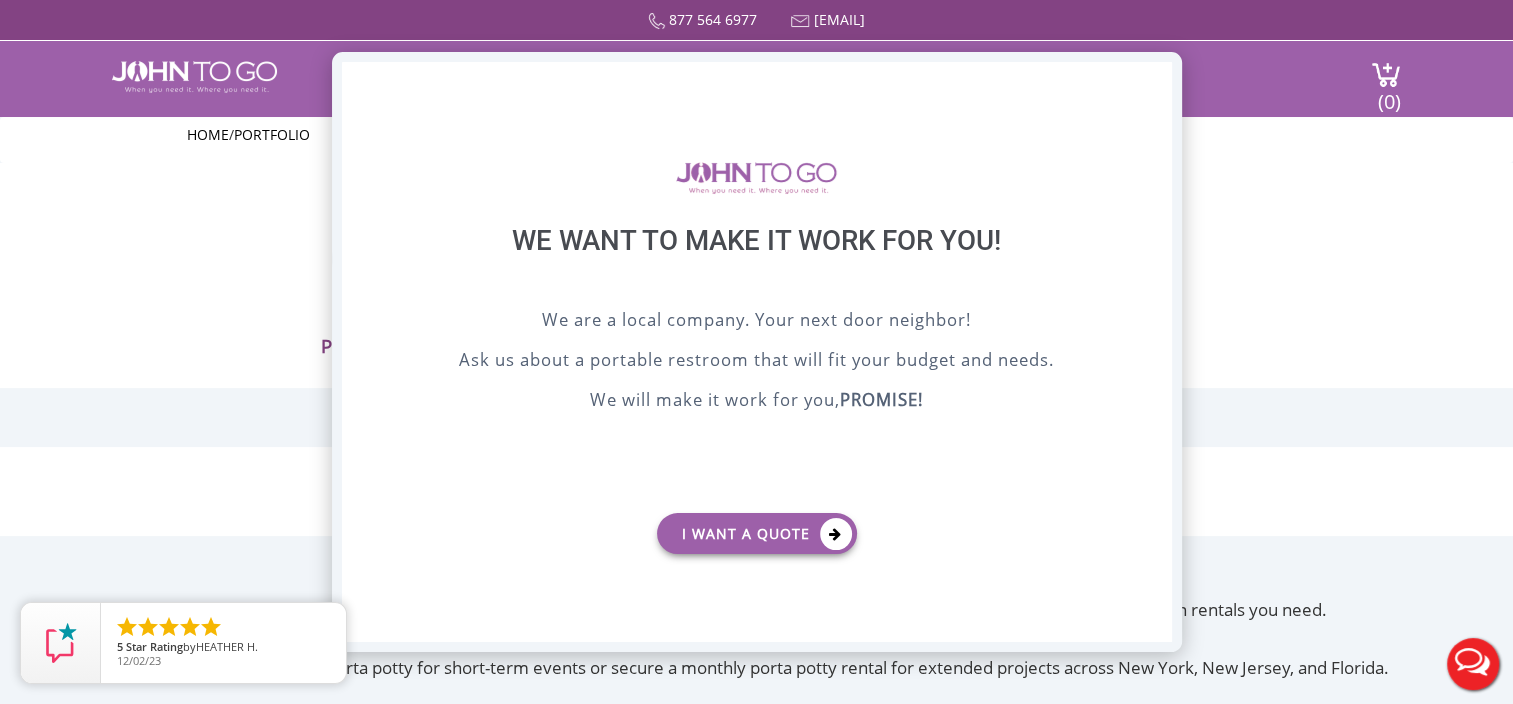 click on "X" at bounding box center (1155, 79) 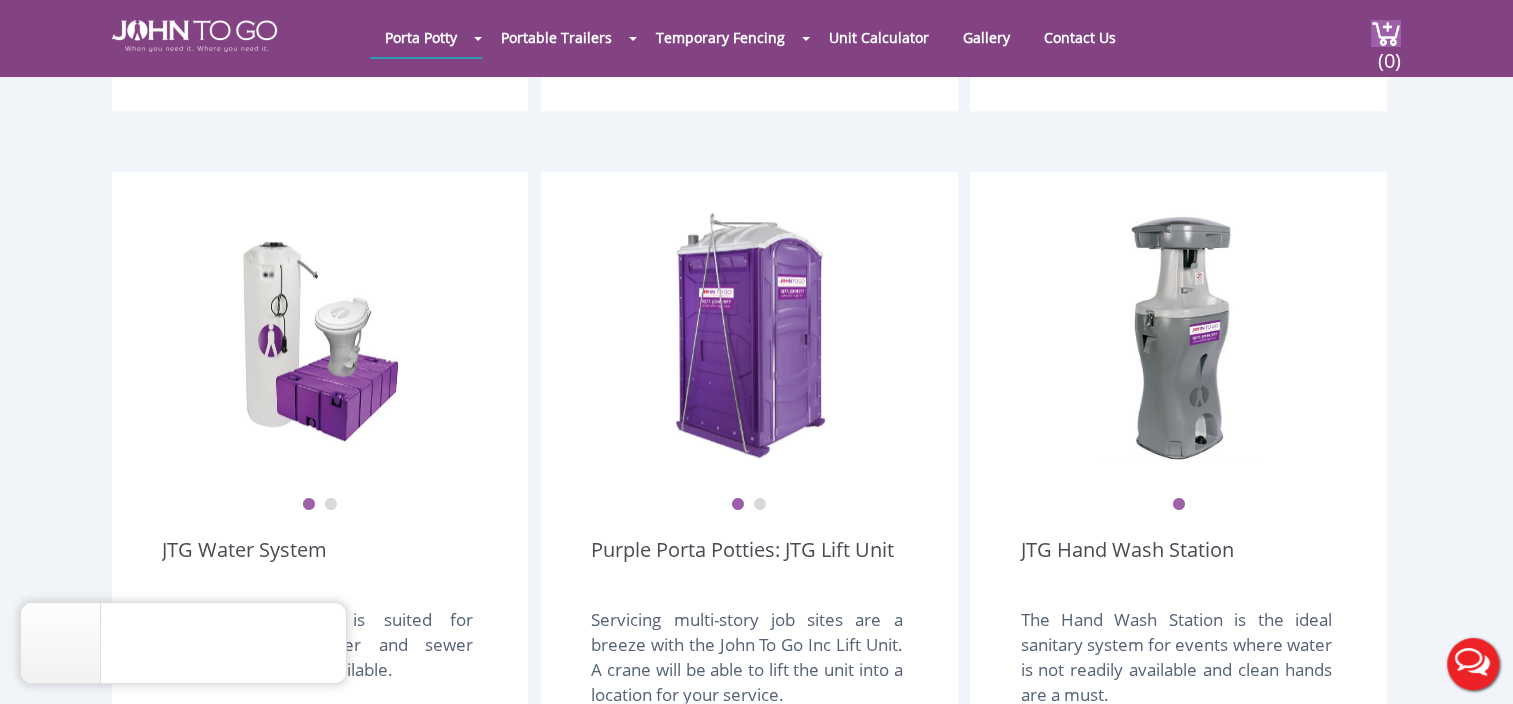 scroll, scrollTop: 2538, scrollLeft: 0, axis: vertical 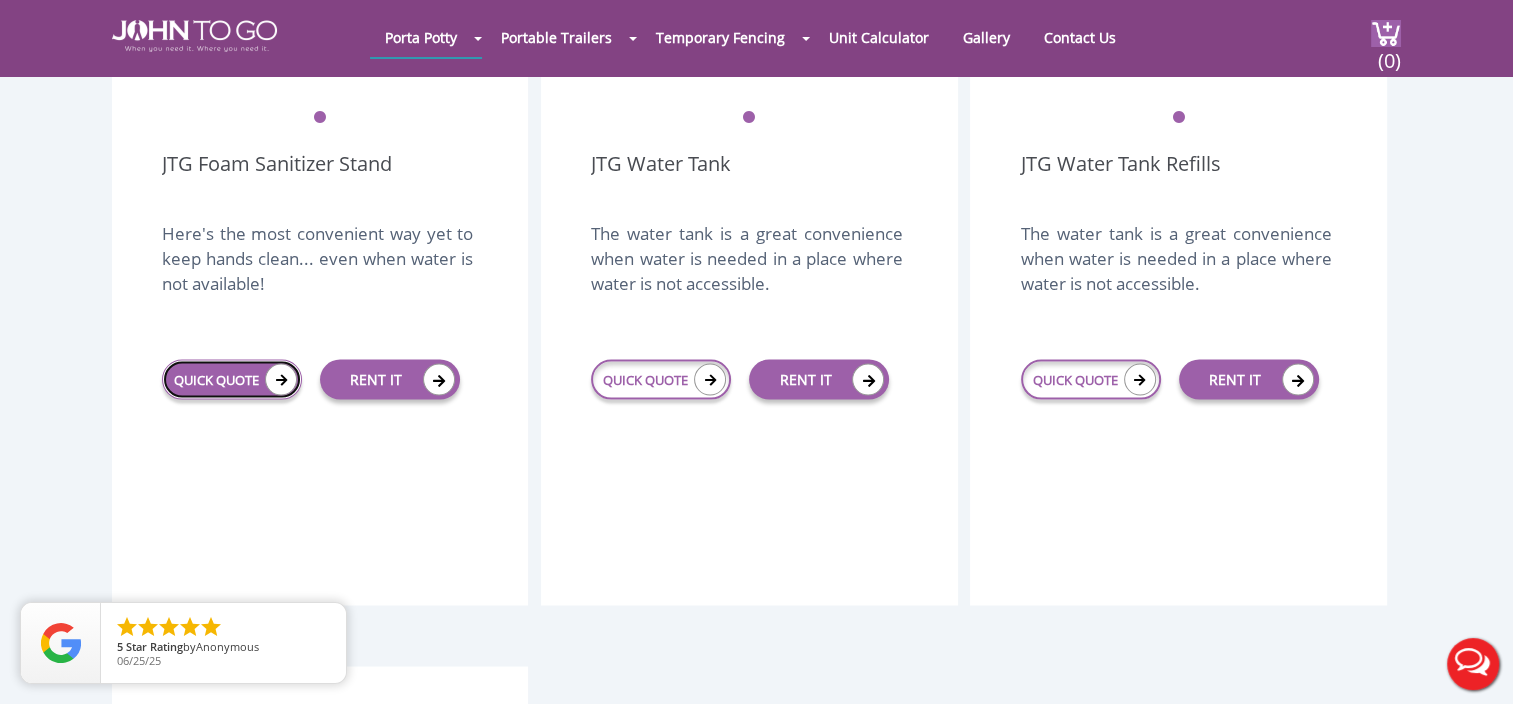 click on "QUICK QUOTE" at bounding box center [232, 379] 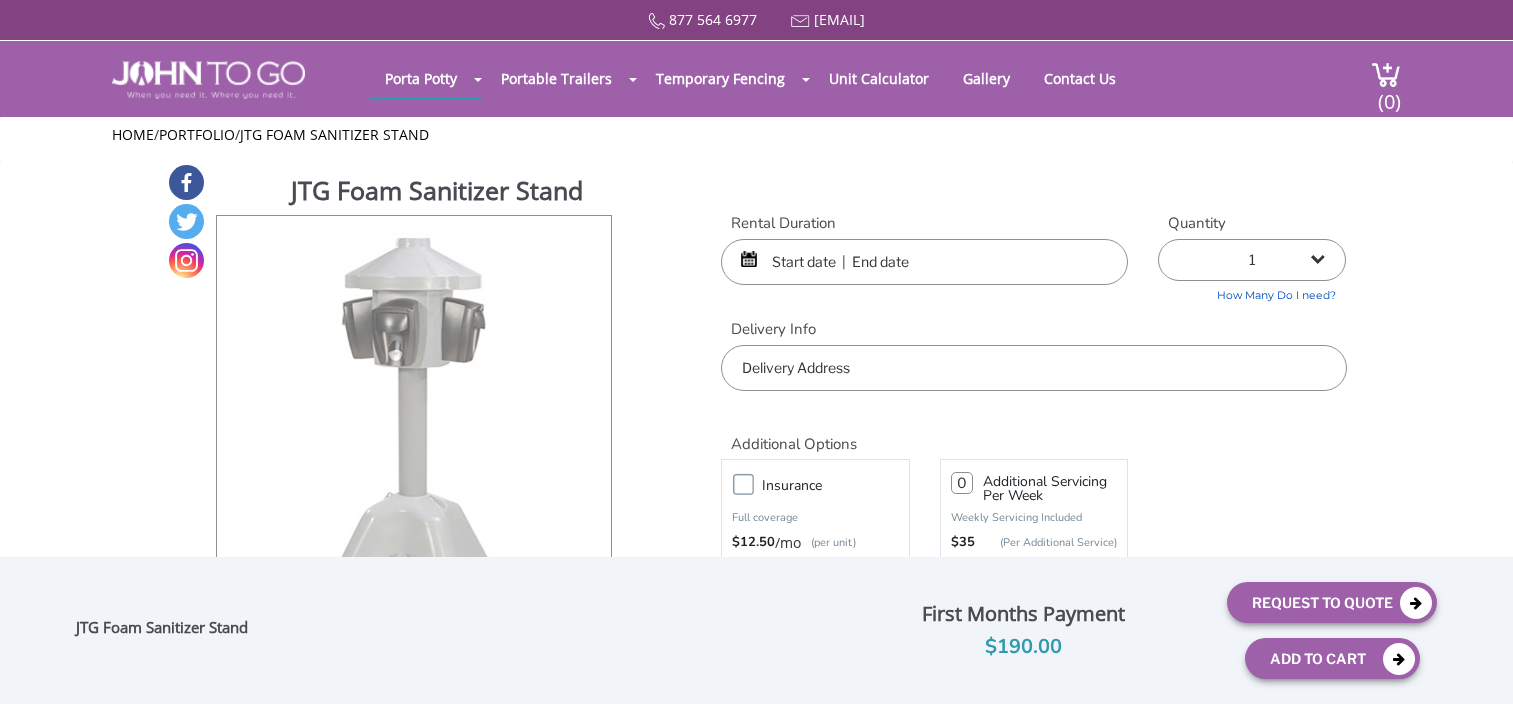scroll, scrollTop: 0, scrollLeft: 0, axis: both 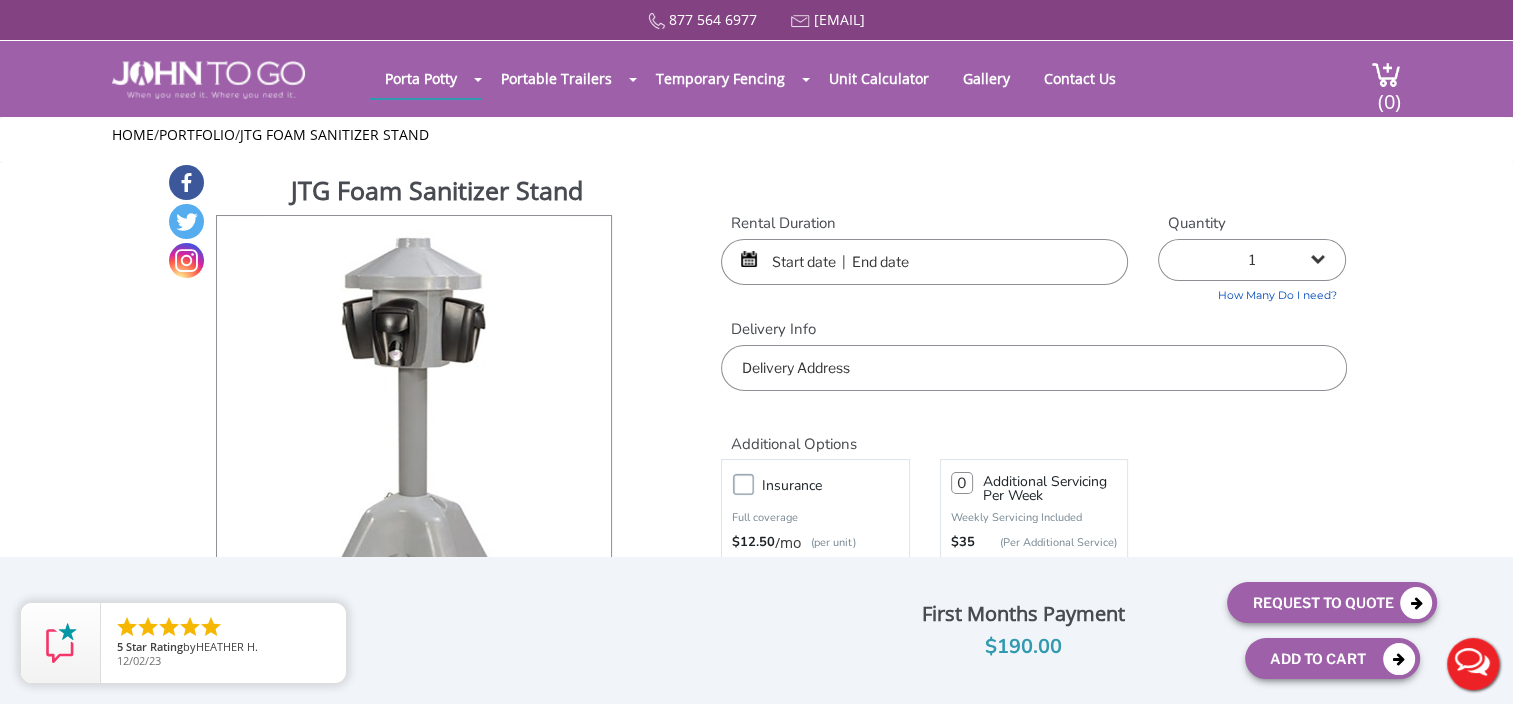 click at bounding box center (924, 262) 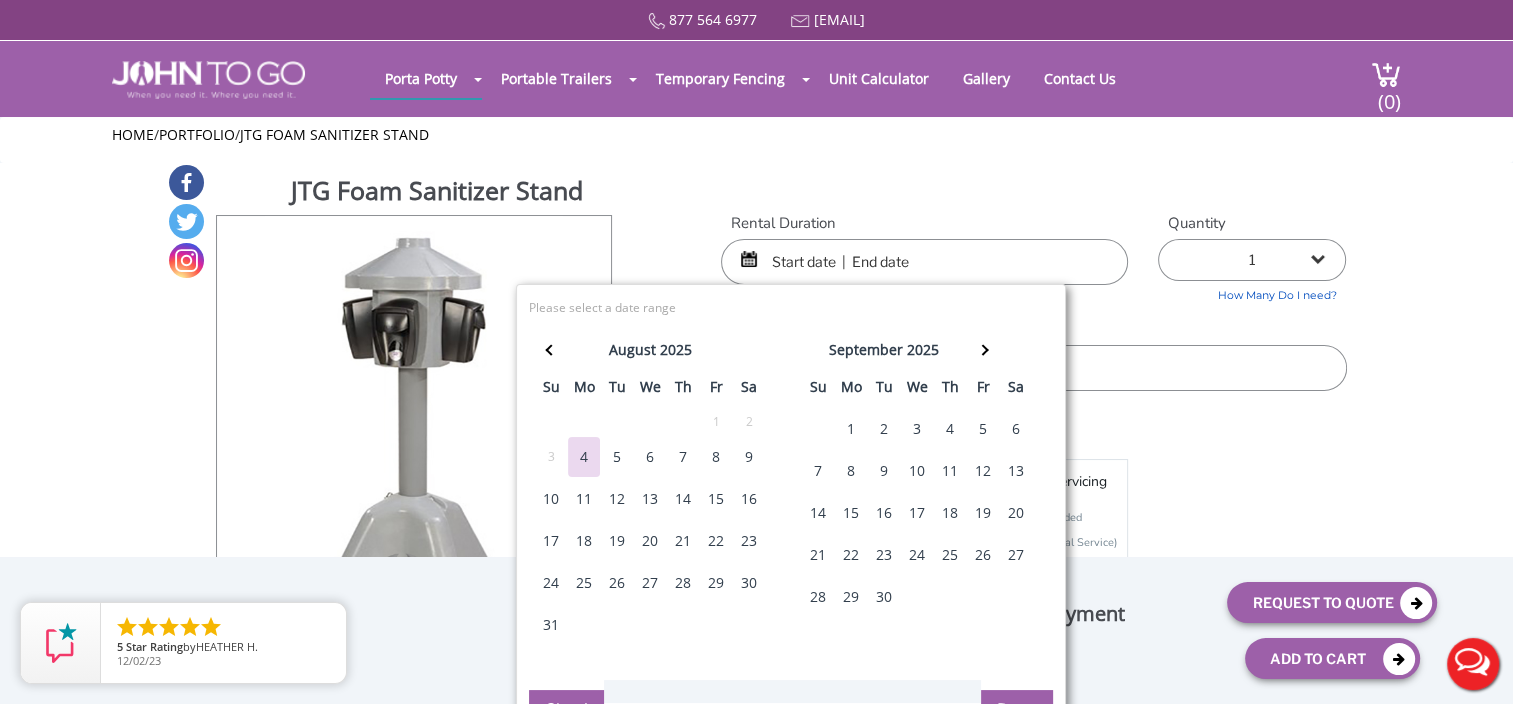 click on "20" at bounding box center (1016, 513) 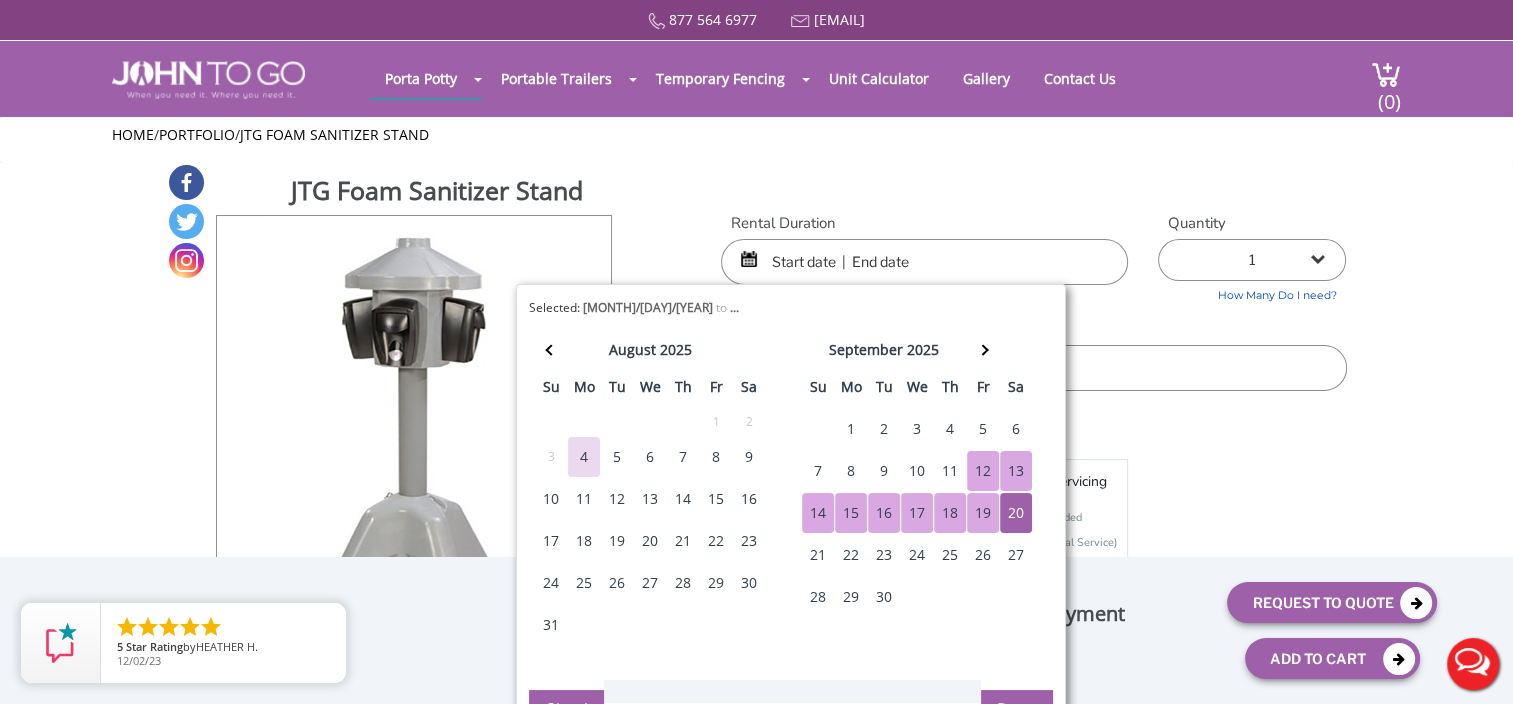 click at bounding box center (924, 262) 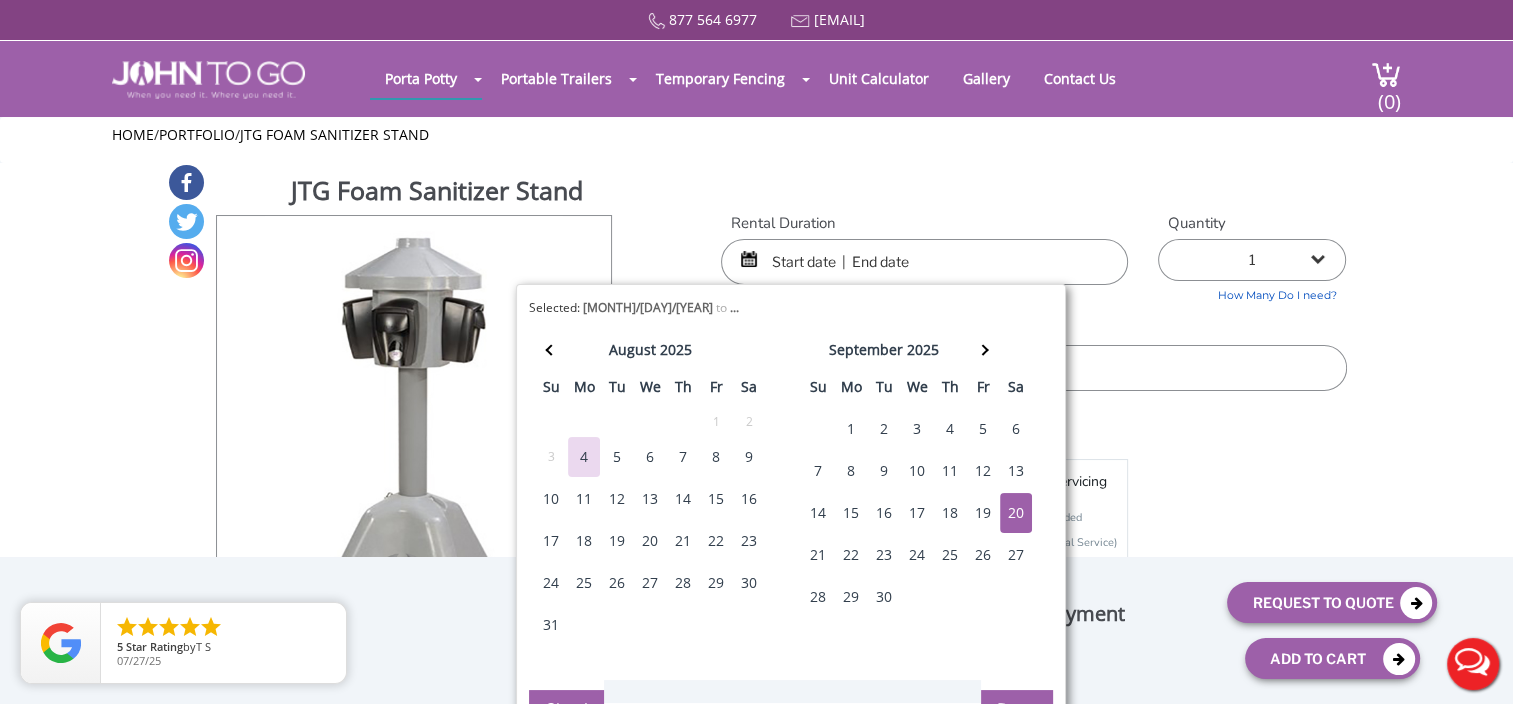 click on "20" at bounding box center [1016, 513] 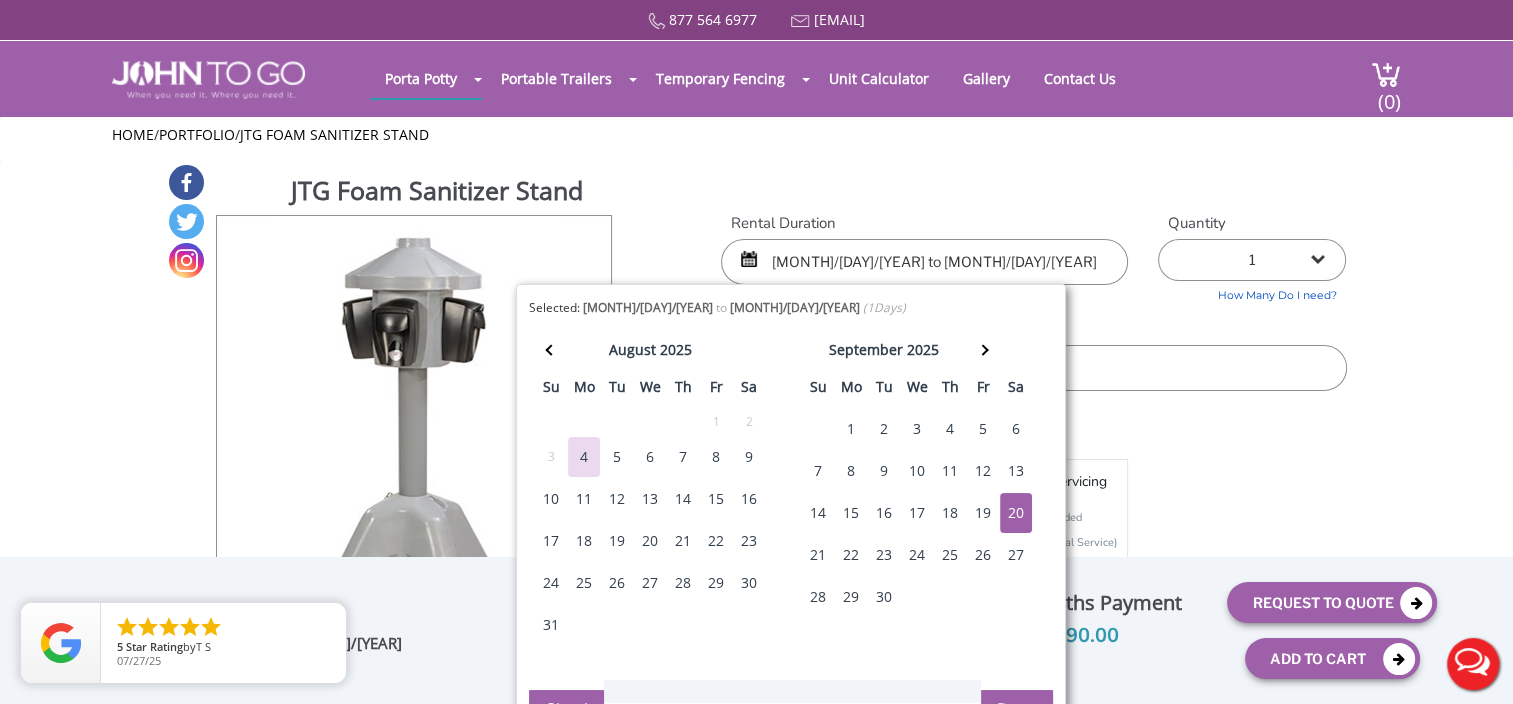 click on "1
2 (5% discount)
3 (8% discount)
4 (10% discount)
5 (12% discount)
6 (12% discount)
7 (12% discount)
8 (12% discount)
9 (12% discount)
10 (12% discount)
11 (12% discount)
12 (12% discount)
13 (12% discount)
14 (12% discount)
15 (12% discount)
16 (12% discount)
17 (12% discount)
18 (12% discount)
19 (12% discount)
20 (12% discount)
21 (12% discount)
22 (12% discount)
23 (12% discount)
24 (12% discount)
25 (12% discount)" at bounding box center (1252, 260) 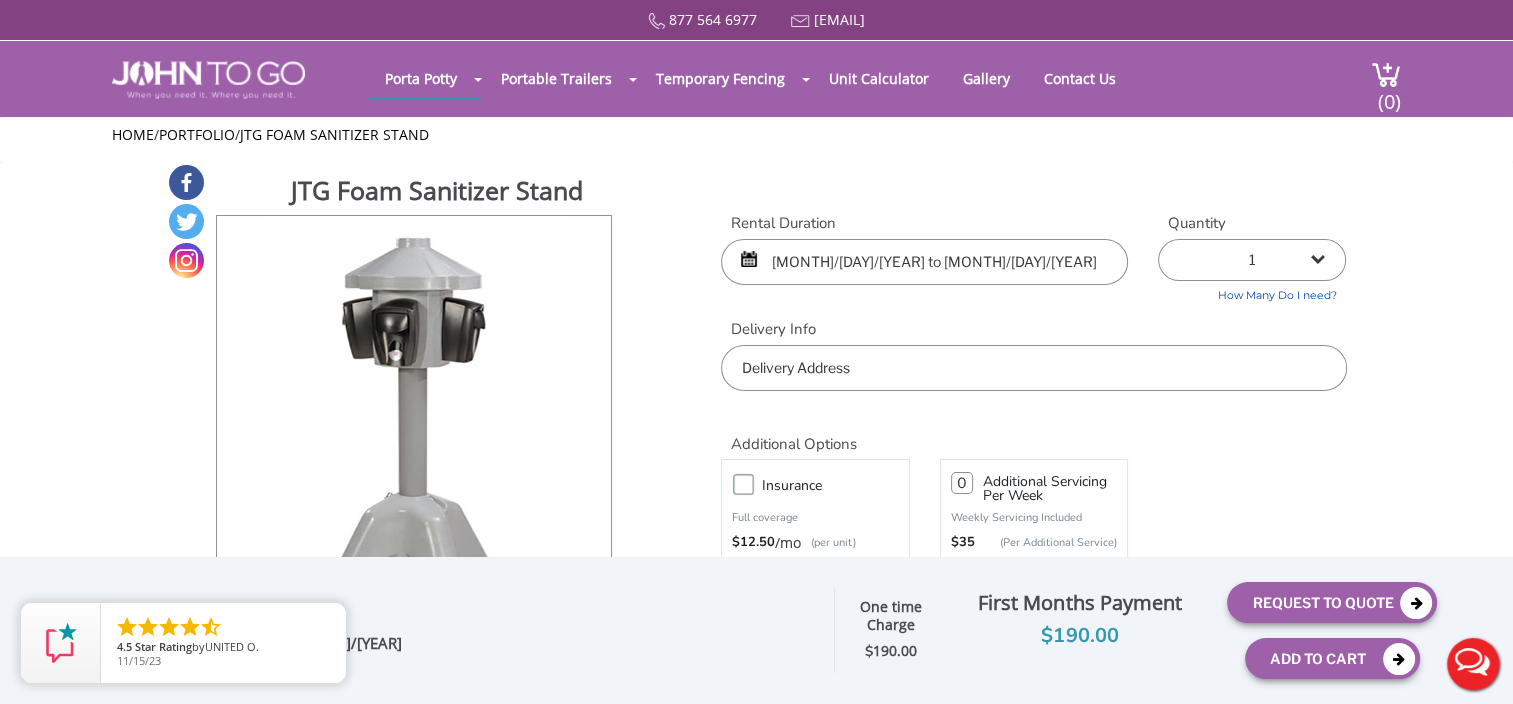 select on "7" 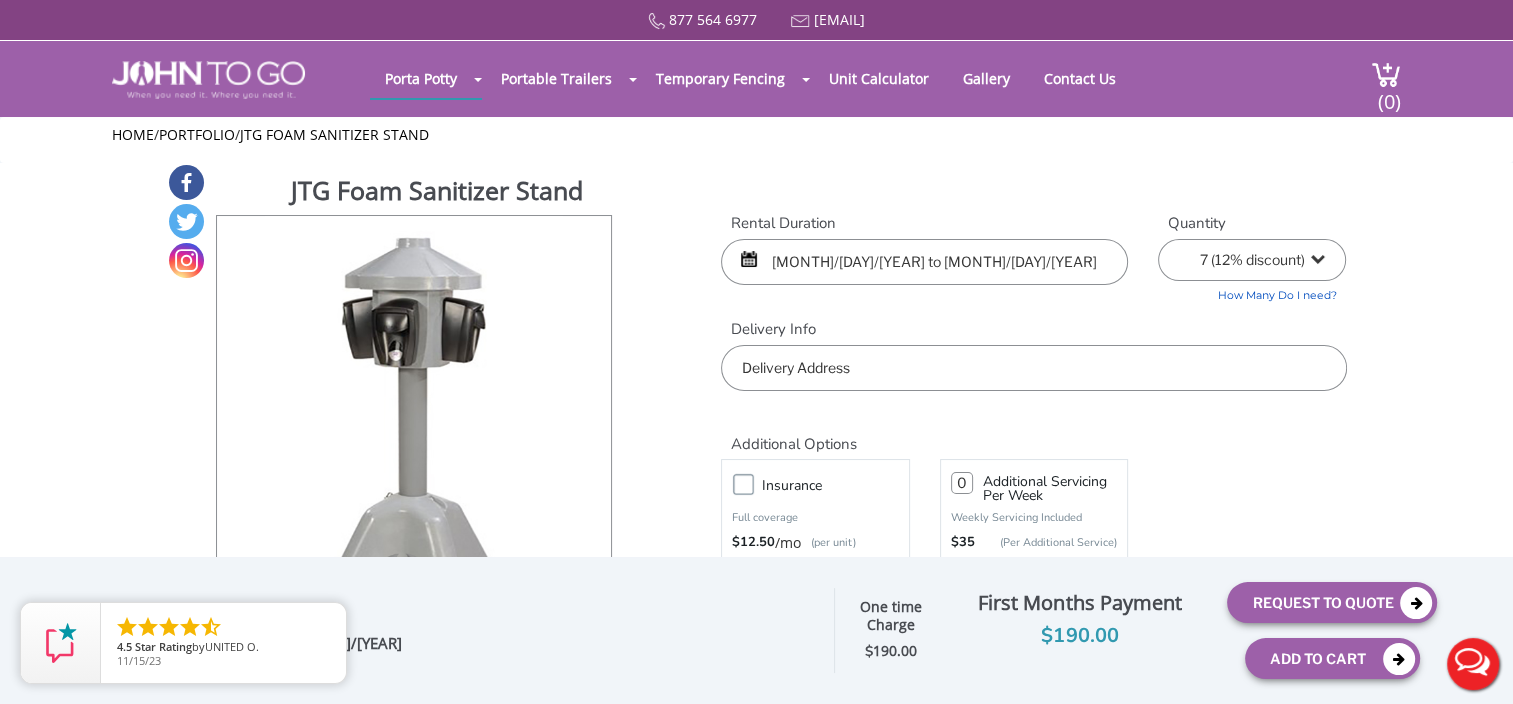 click on "1
2 (5% discount)
3 (8% discount)
4 (10% discount)
5 (12% discount)
6 (12% discount)
7 (12% discount)
8 (12% discount)
9 (12% discount)
10 (12% discount)
11 (12% discount)
12 (12% discount)
13 (12% discount)
14 (12% discount)
15 (12% discount)
16 (12% discount)
17 (12% discount)
18 (12% discount)
19 (12% discount)
20 (12% discount)
21 (12% discount)
22 (12% discount)
23 (12% discount)
24 (12% discount)
25 (12% discount)" at bounding box center (1252, 260) 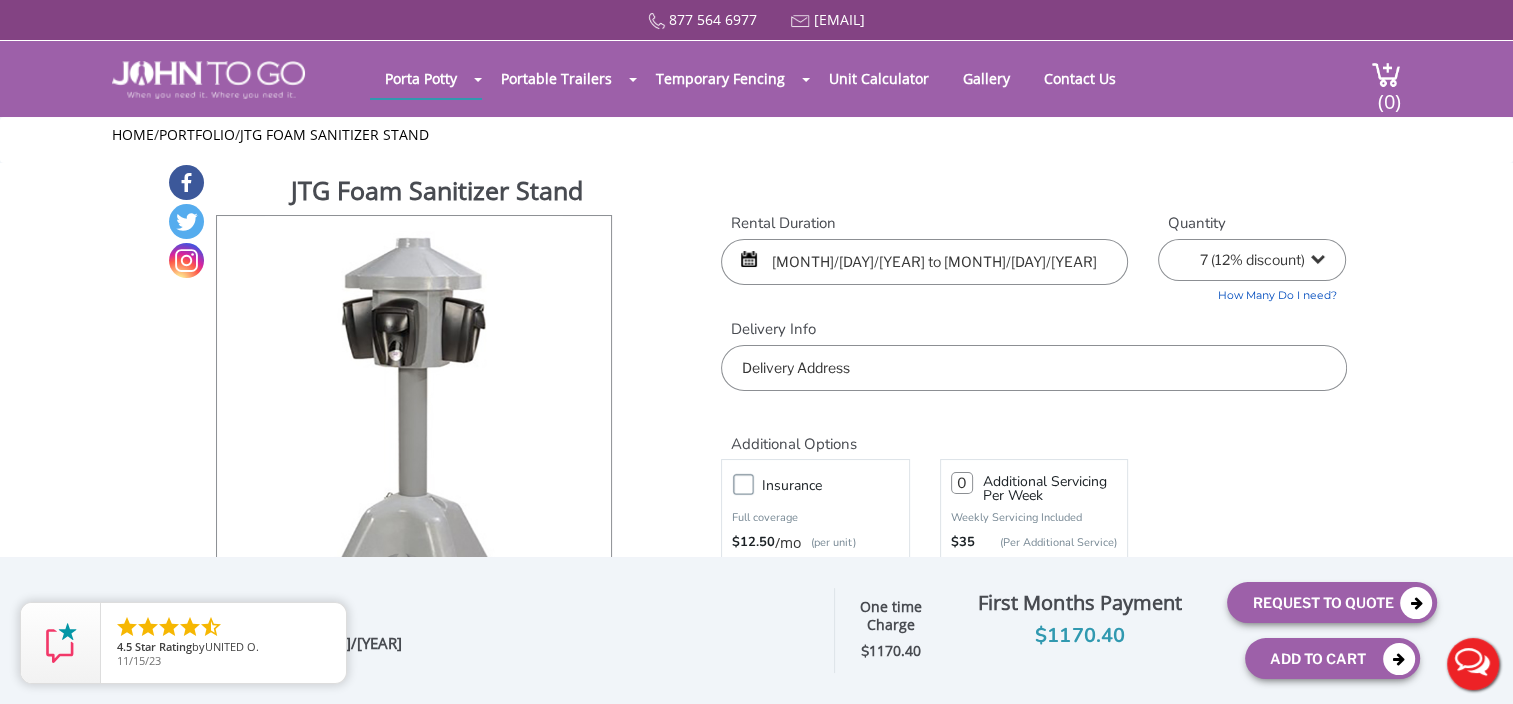 click at bounding box center (1033, 368) 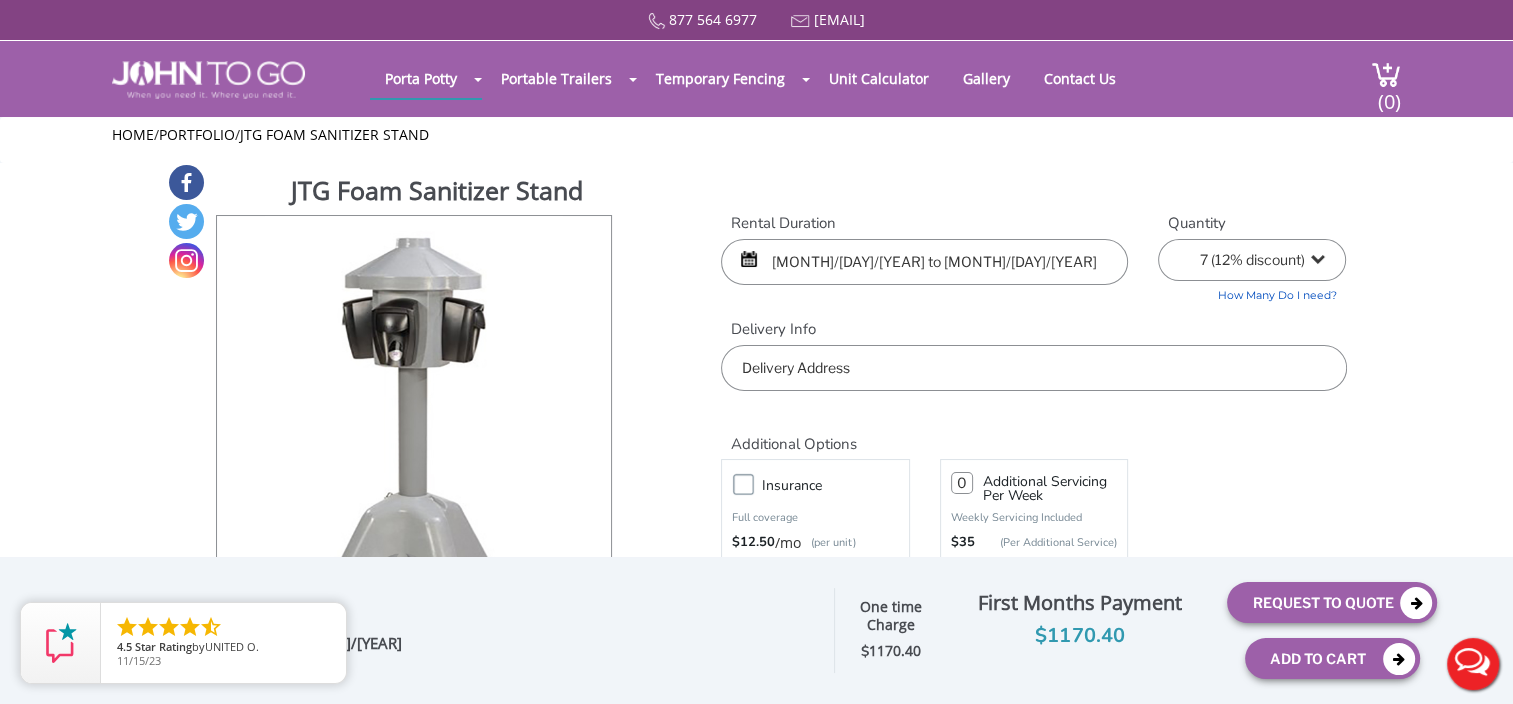 paste on "[NUMBER]-[NUMBER] [STREET] [CITY], [STATE] [POSTAL_CODE]" 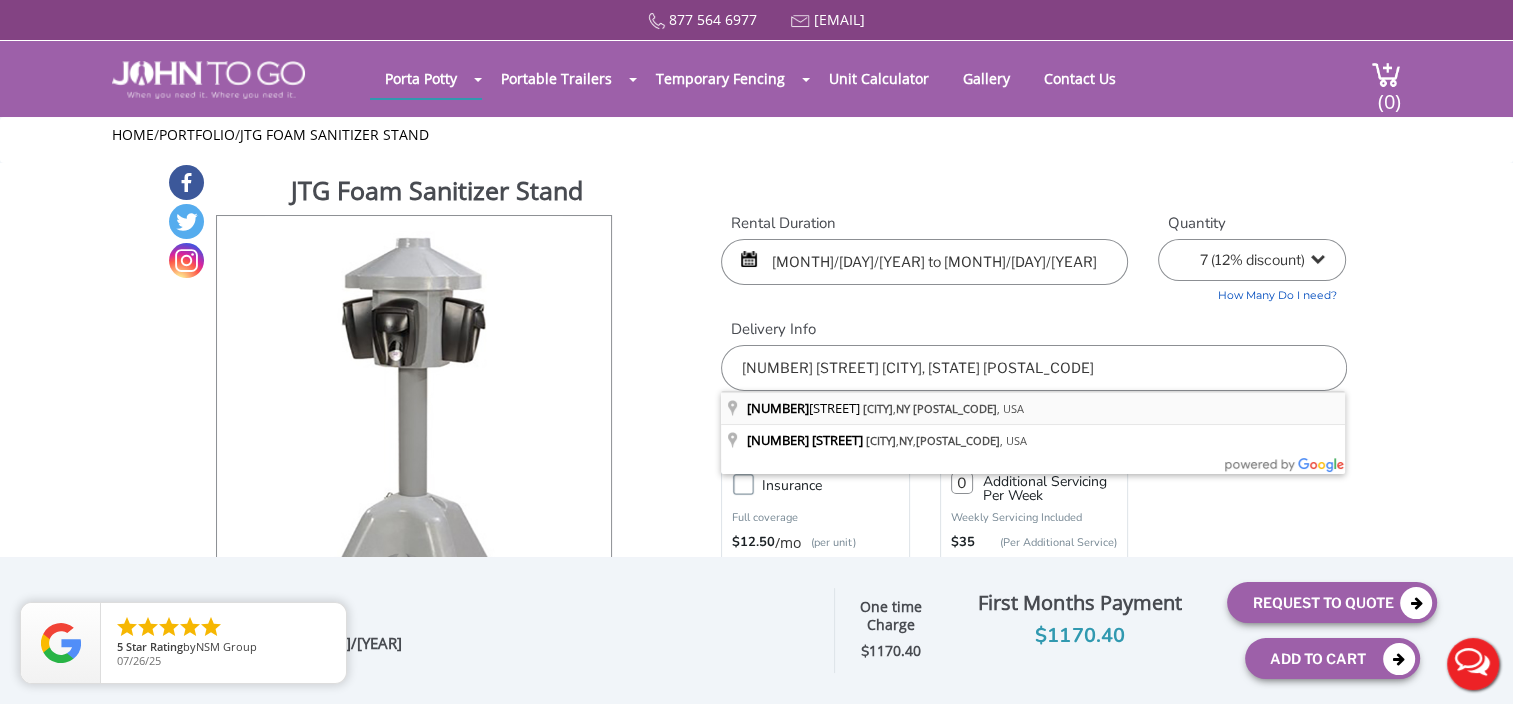 type on "[NUMBER]-[NUMBER] [STREET], [CITY], [STATE] [POSTAL_CODE], [COUNTRY]" 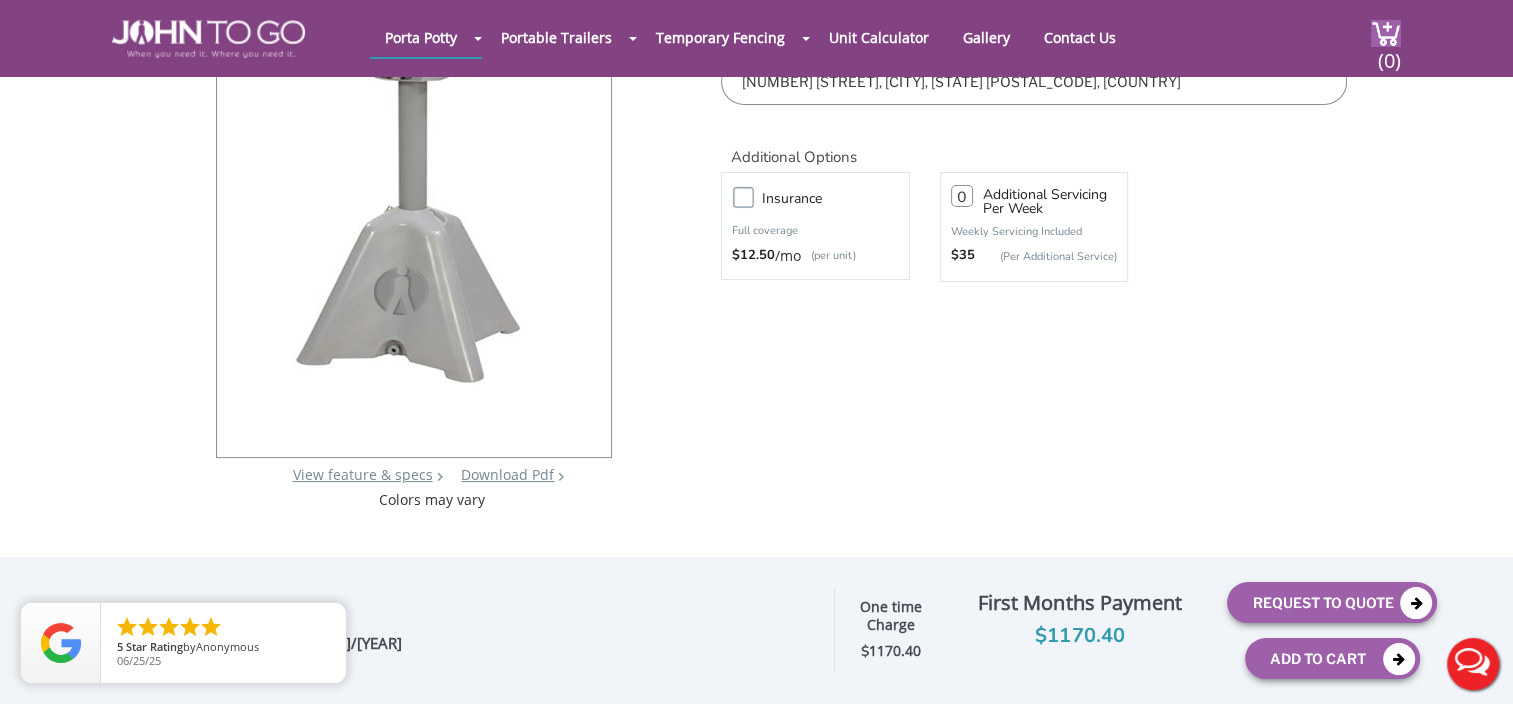 scroll, scrollTop: 222, scrollLeft: 0, axis: vertical 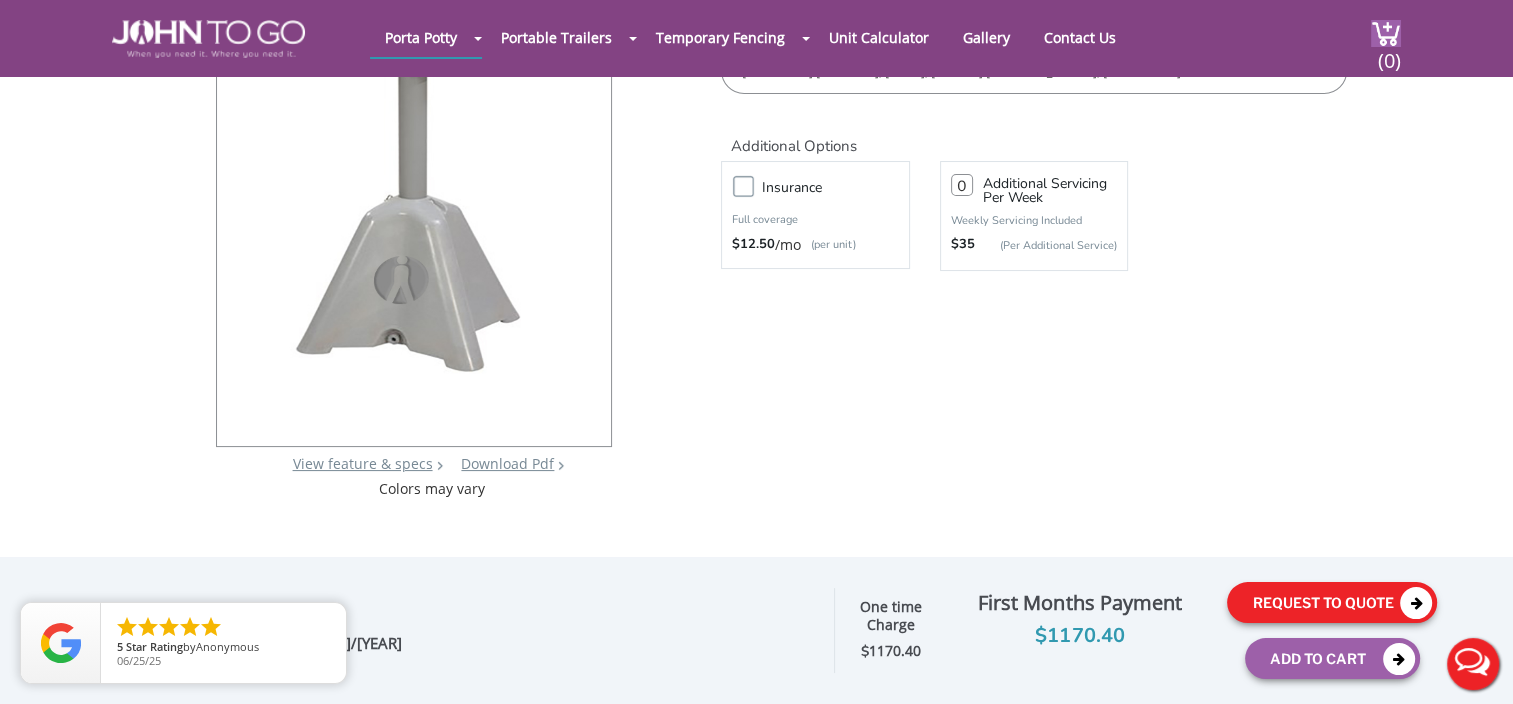 click on "Request To Quote" at bounding box center [1332, 602] 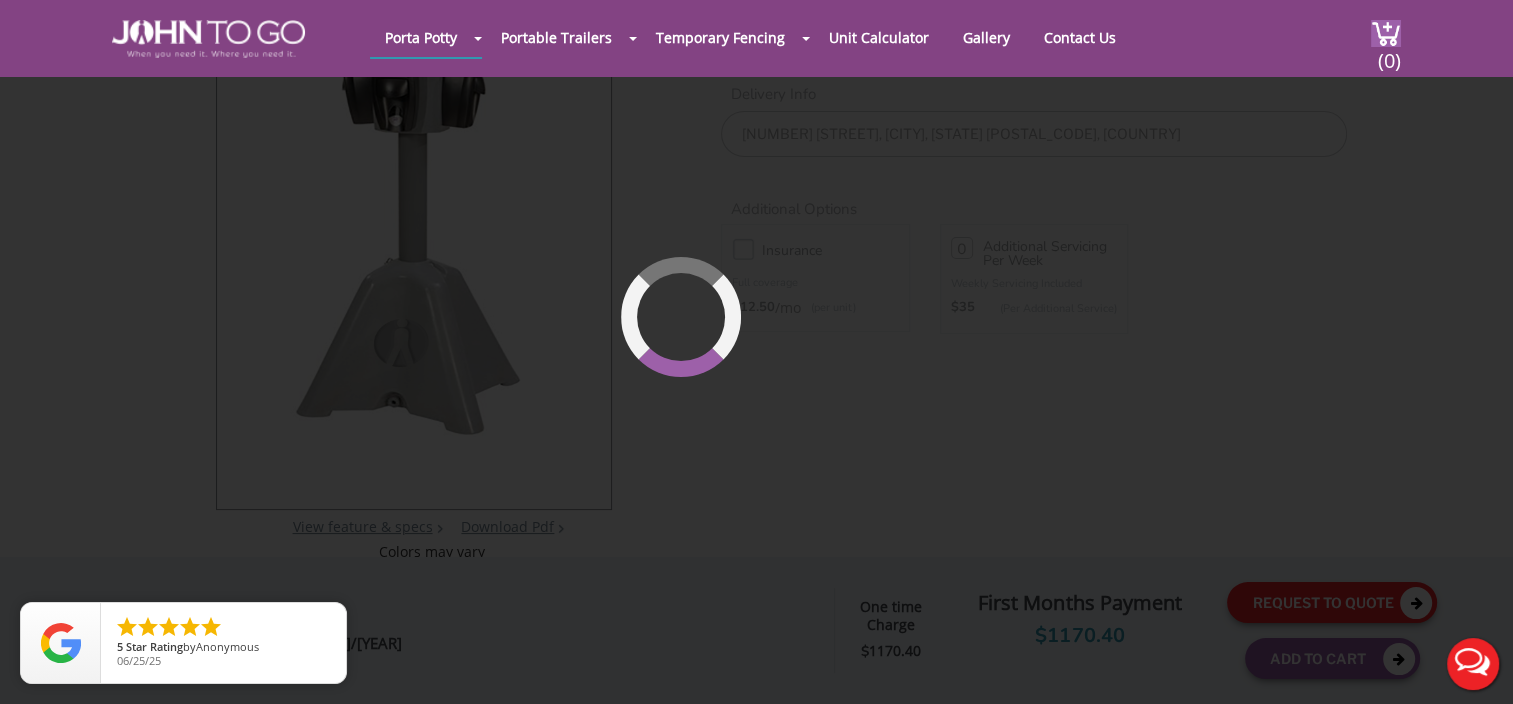 scroll, scrollTop: 136, scrollLeft: 0, axis: vertical 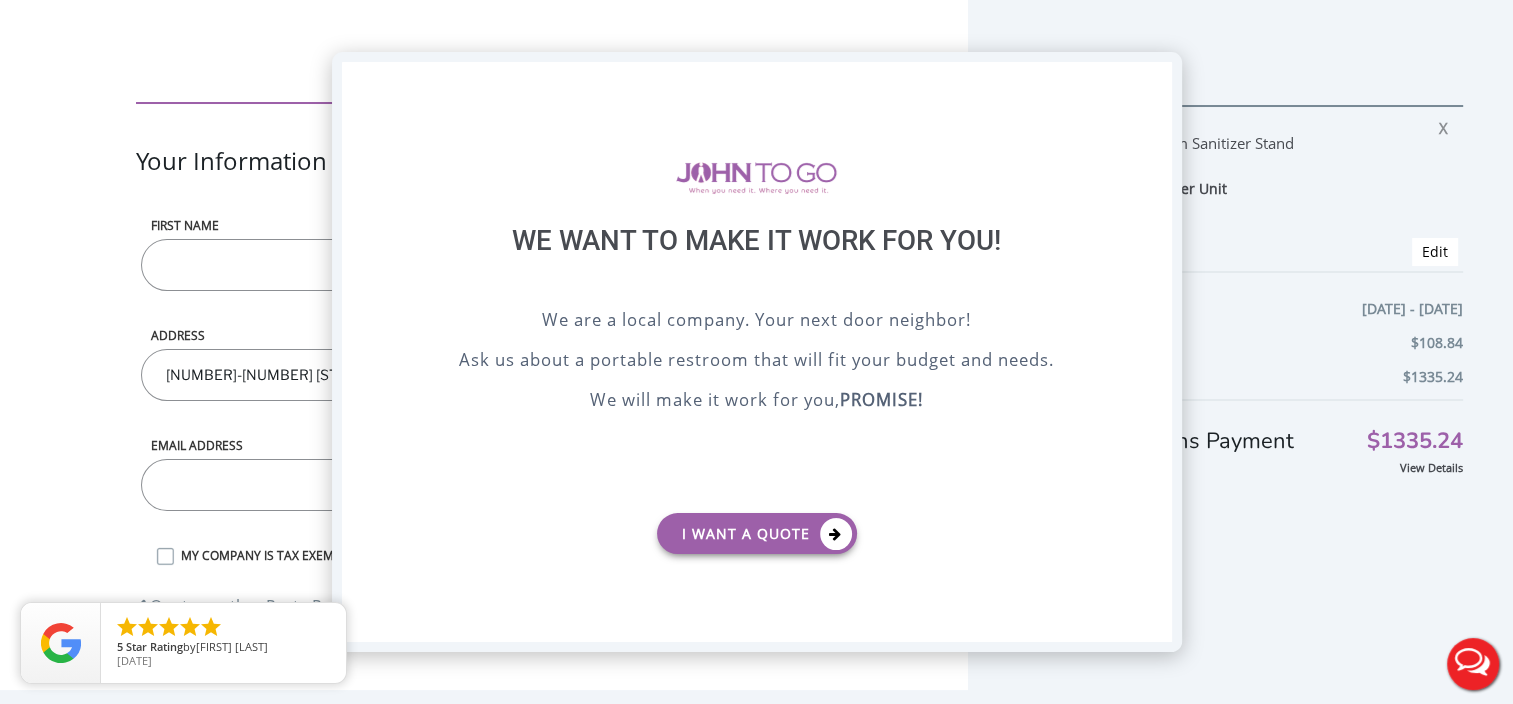 click on "X" at bounding box center [1155, 79] 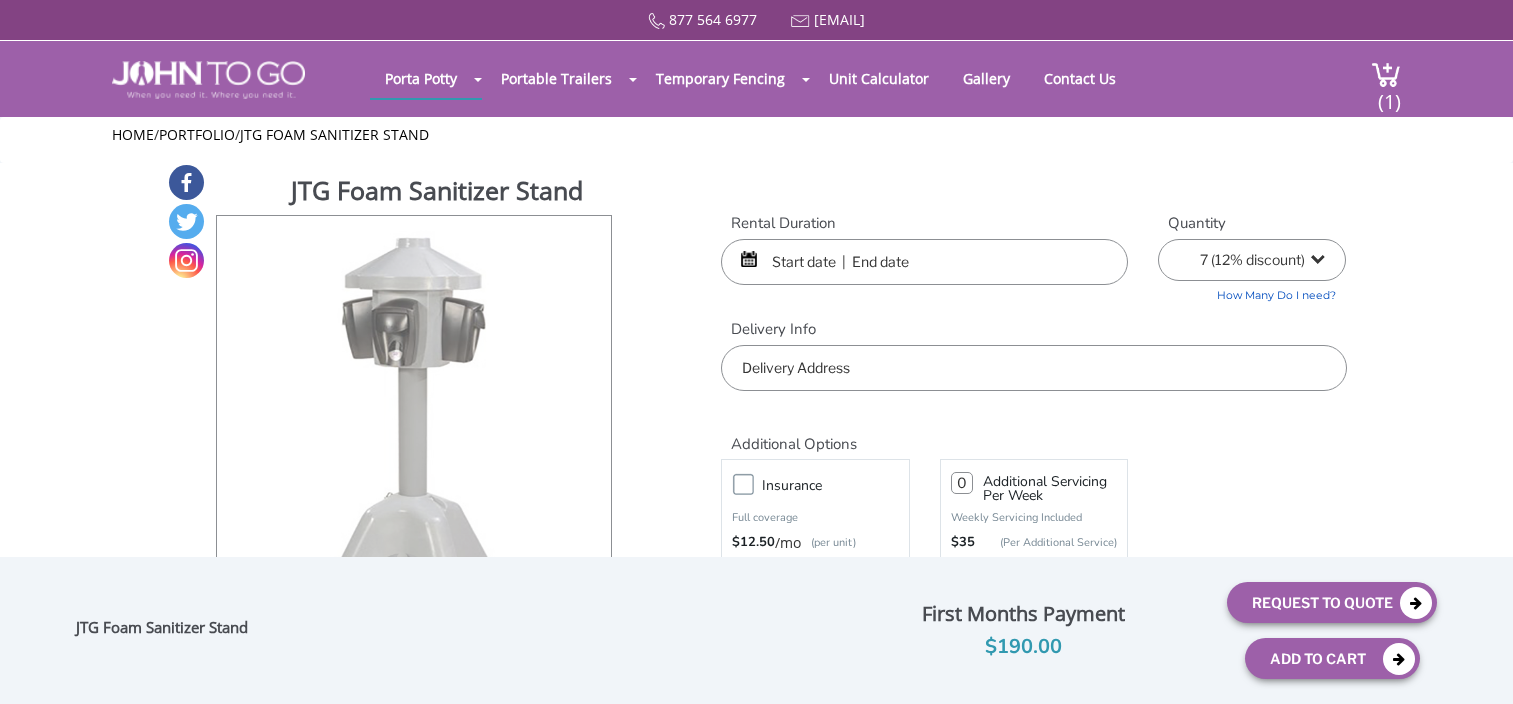scroll, scrollTop: 212, scrollLeft: 0, axis: vertical 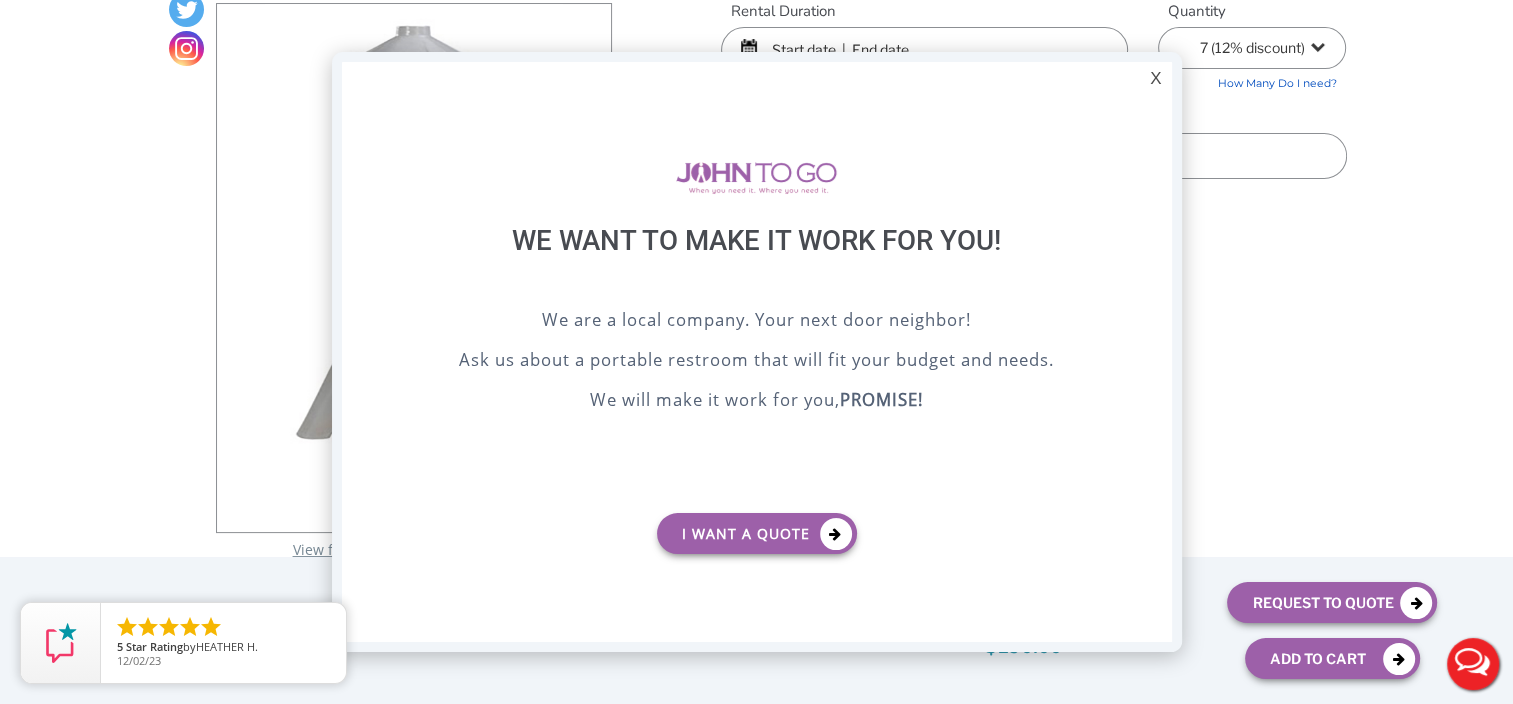 click at bounding box center [756, 352] 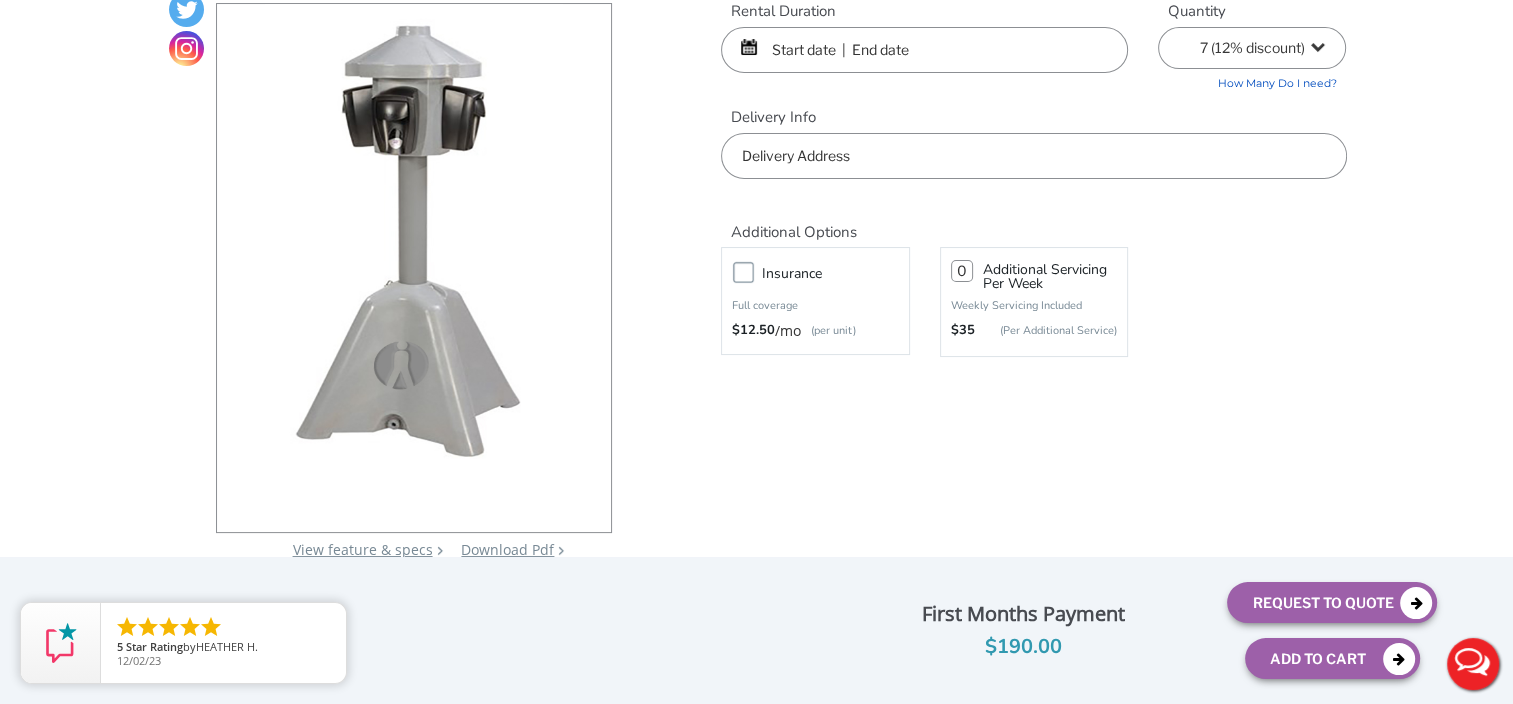 click on "1
2 (5% discount)
3 (8% discount)
4 (10% discount)
5 (12% discount)
6 (12% discount)
7 (12% discount)
8 (12% discount)
9 (12% discount)
10 (12% discount)
11 (12% discount)
12 (12% discount)
13 (12% discount)
14 (12% discount)
15 (12% discount)
16 (12% discount)
17 (12% discount)
18 (12% discount)
19 (12% discount)
20 (12% discount)
21 (12% discount)
22 (12% discount)
23 (12% discount)
24 (12% discount)
25 (12% discount)" at bounding box center [1252, 48] 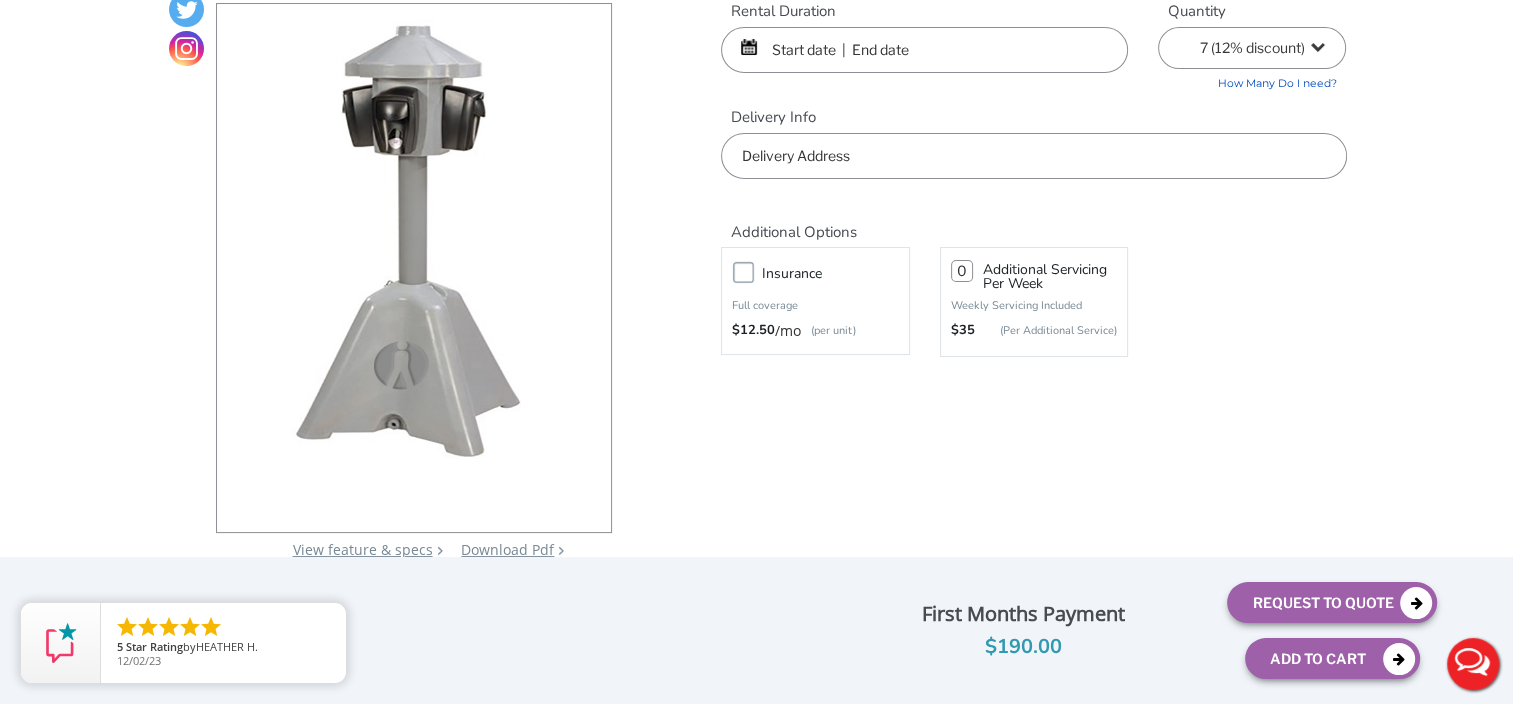 select on "1" 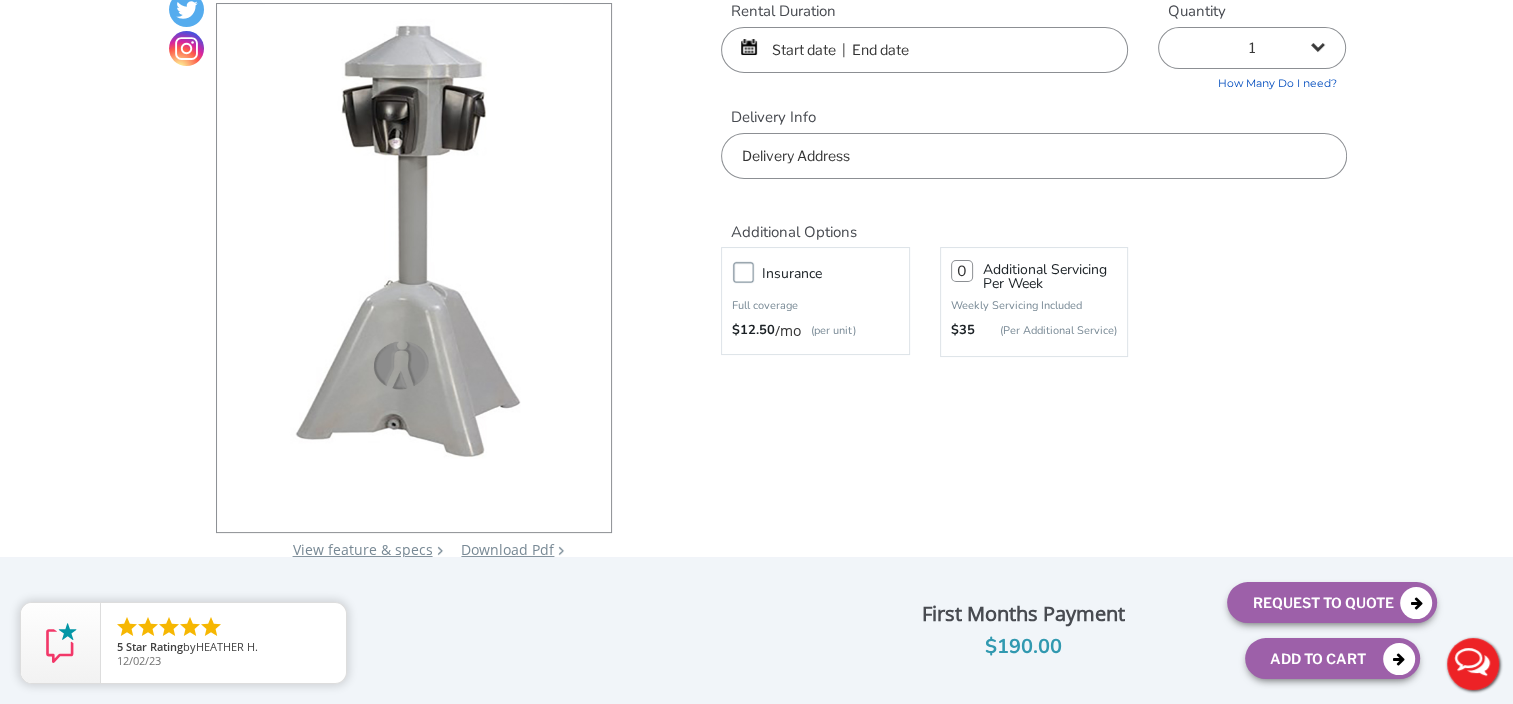 click on "1
2 (5% discount)
3 (8% discount)
4 (10% discount)
5 (12% discount)
6 (12% discount)
7 (12% discount)
8 (12% discount)
9 (12% discount)
10 (12% discount)
11 (12% discount)
12 (12% discount)
13 (12% discount)
14 (12% discount)
15 (12% discount)
16 (12% discount)
17 (12% discount)
18 (12% discount)
19 (12% discount)
20 (12% discount)
21 (12% discount)
22 (12% discount)
23 (12% discount)
24 (12% discount)
25 (12% discount)" at bounding box center [1252, 48] 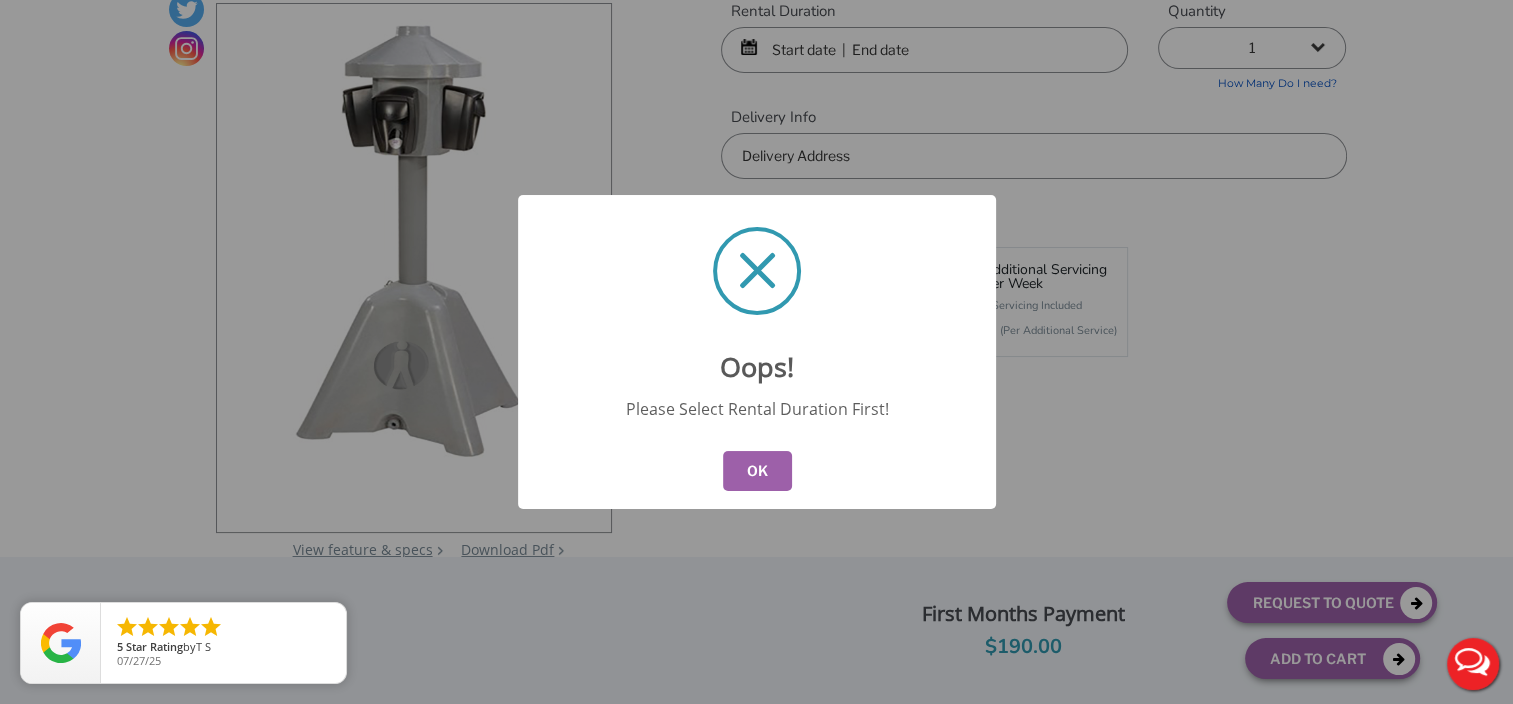 click on "OK" at bounding box center [756, 471] 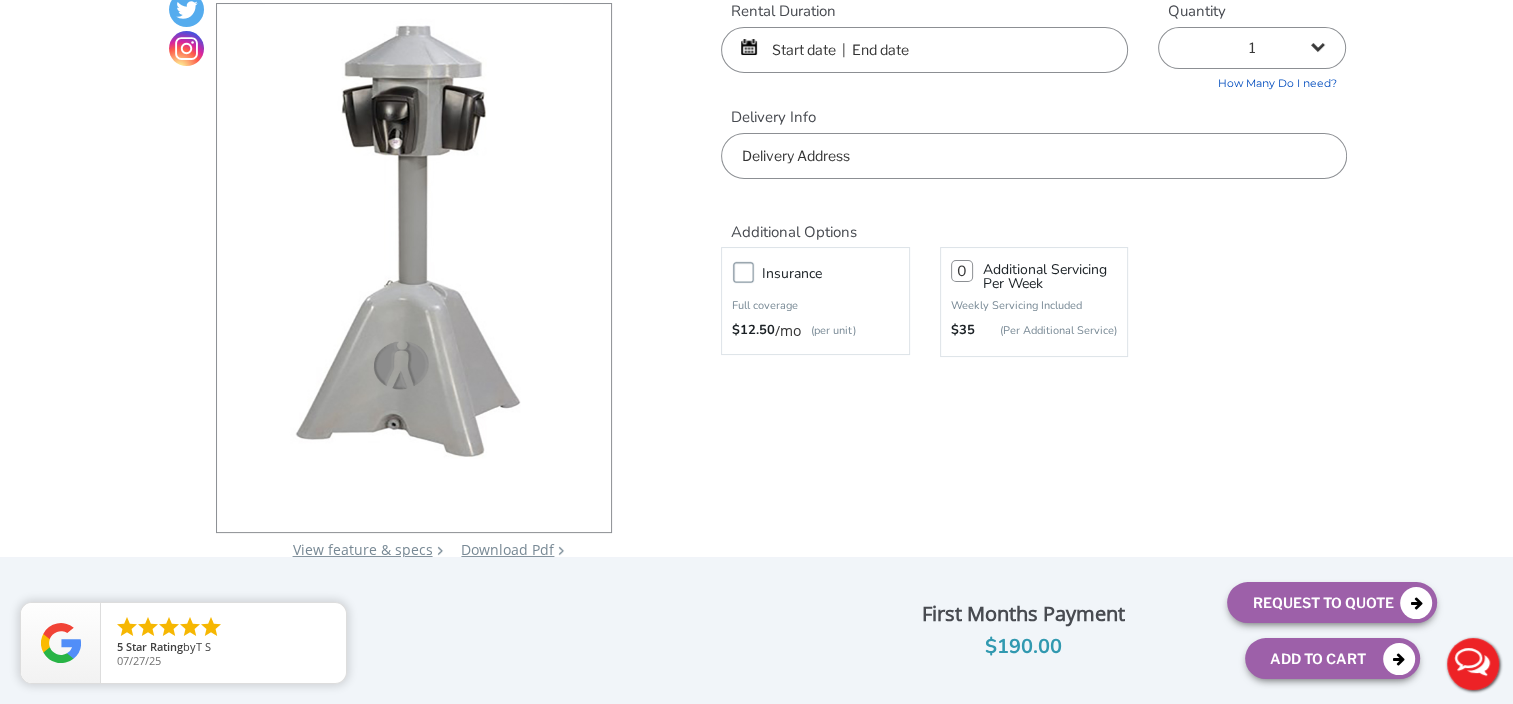 click at bounding box center [924, 50] 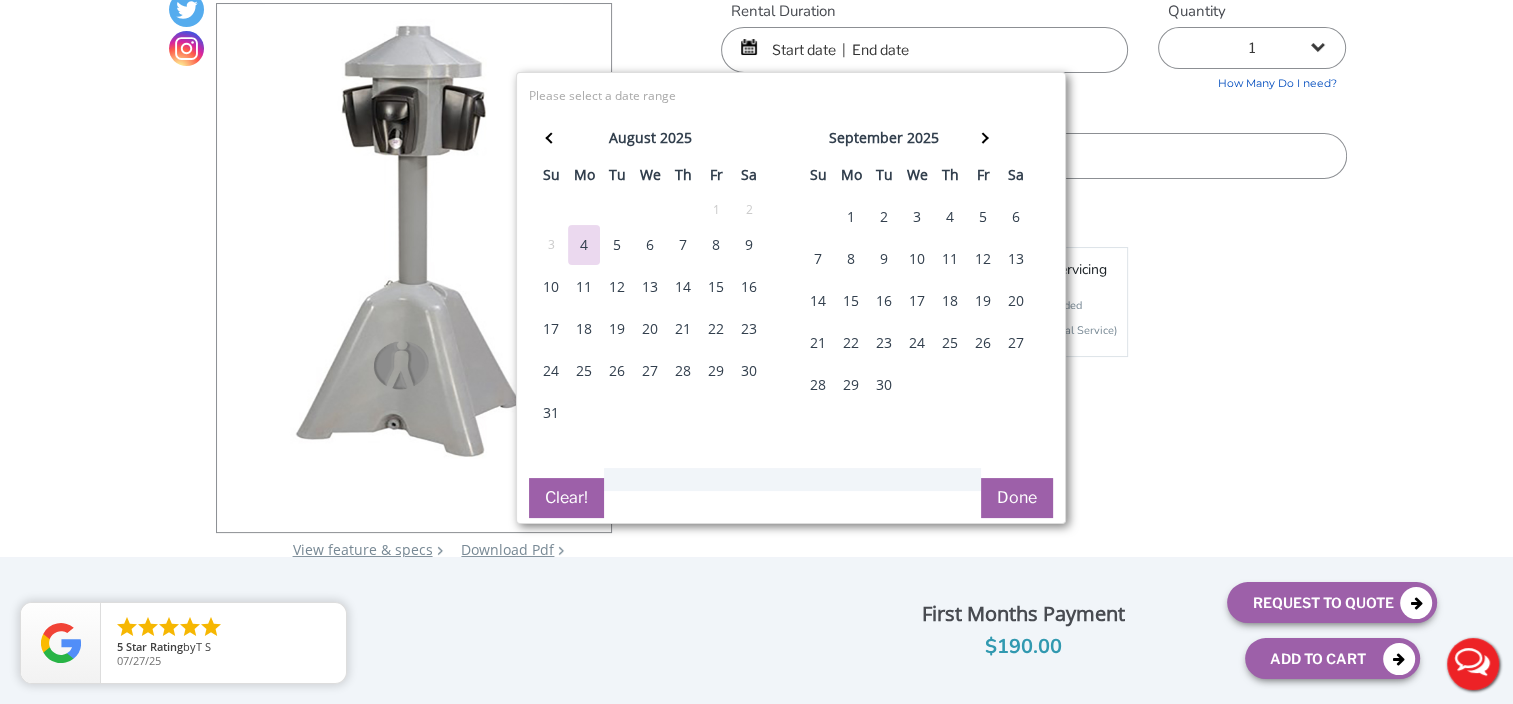 click on "1" at bounding box center [851, 217] 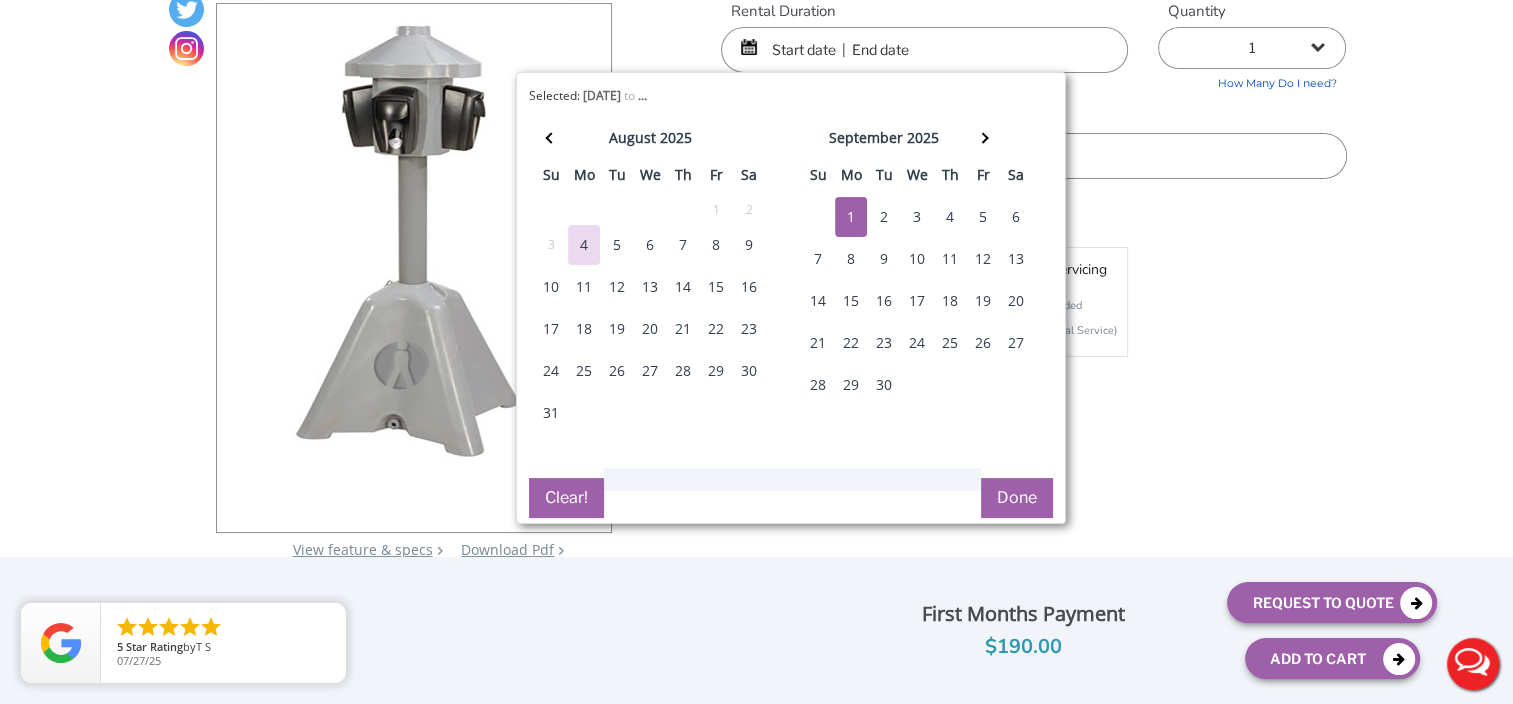 click on "1" at bounding box center [851, 217] 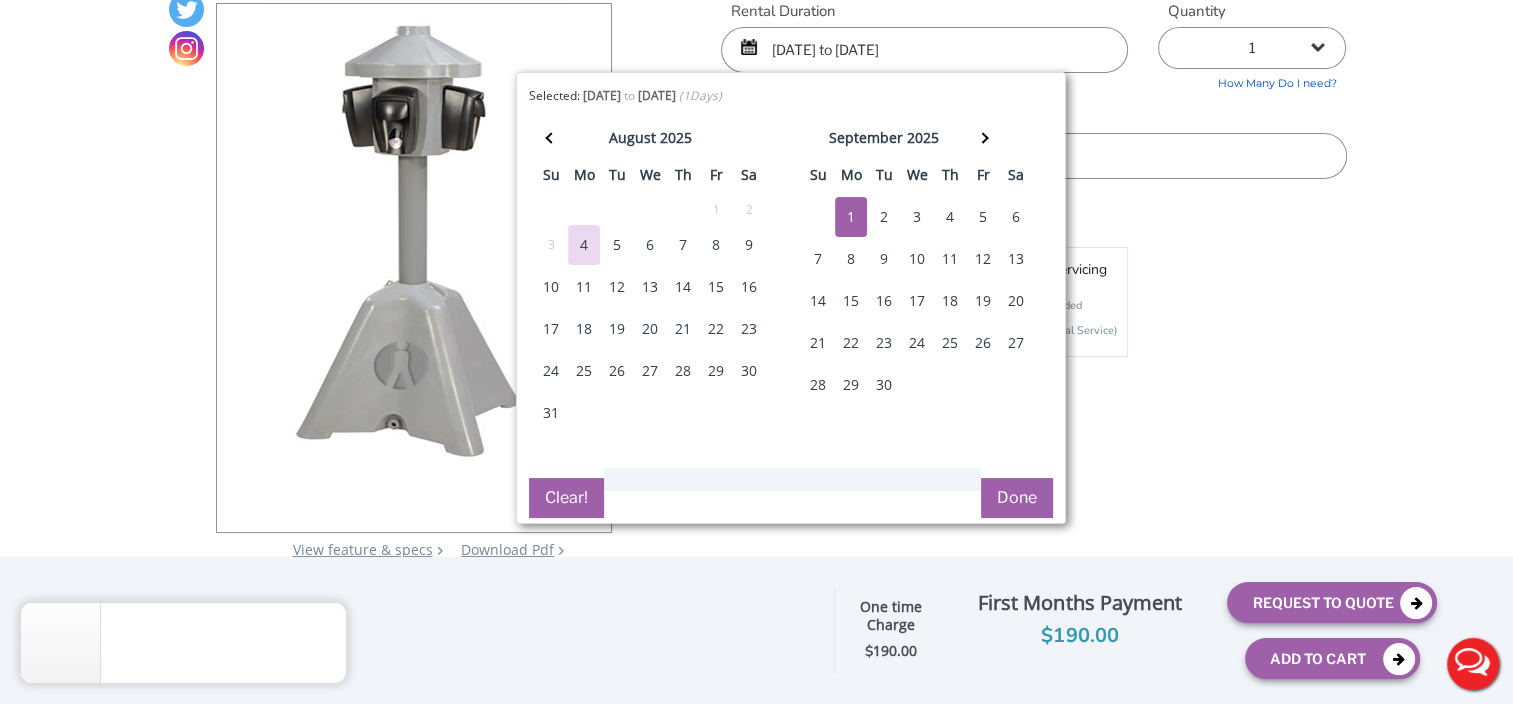 click on "09/01/2025 to 09/01/2025" at bounding box center (924, 50) 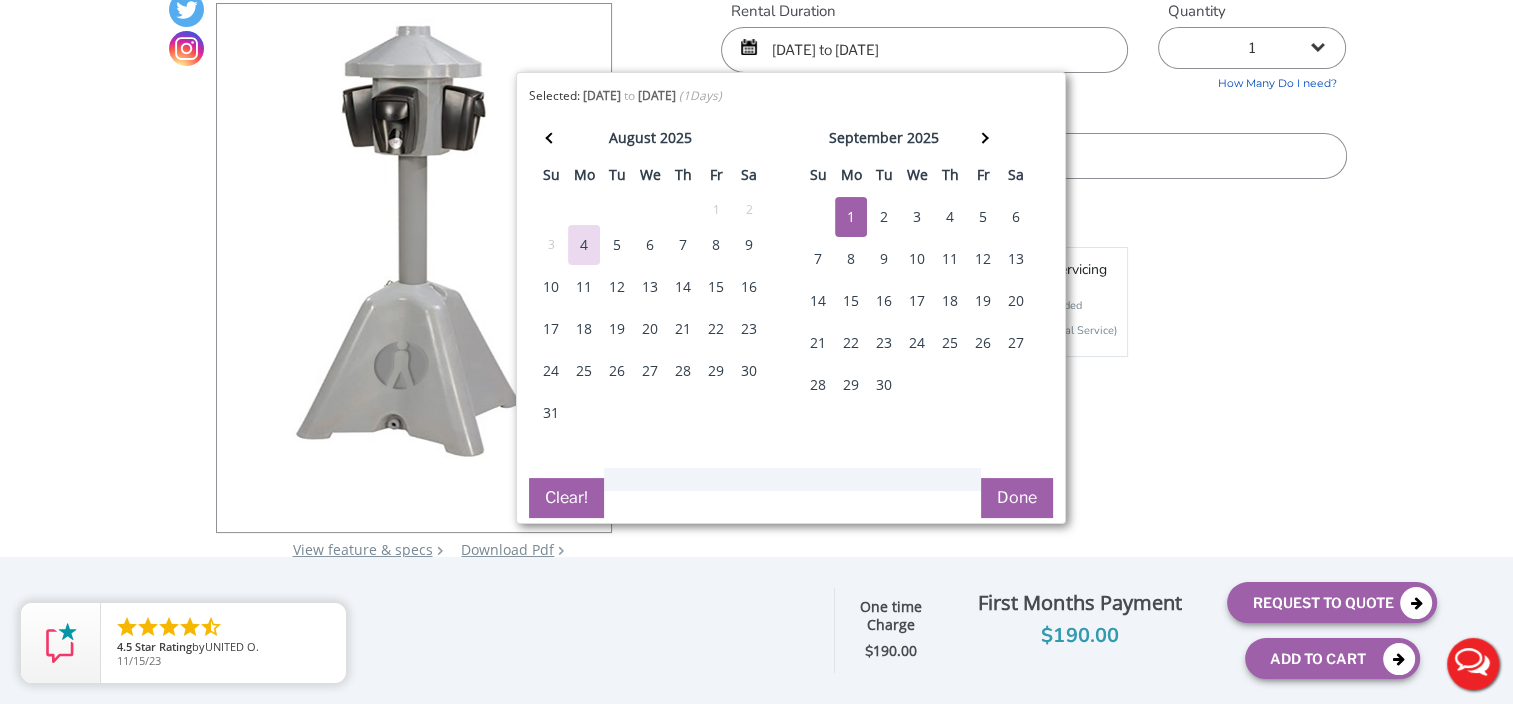 click on "Delivery Info" at bounding box center [1033, 117] 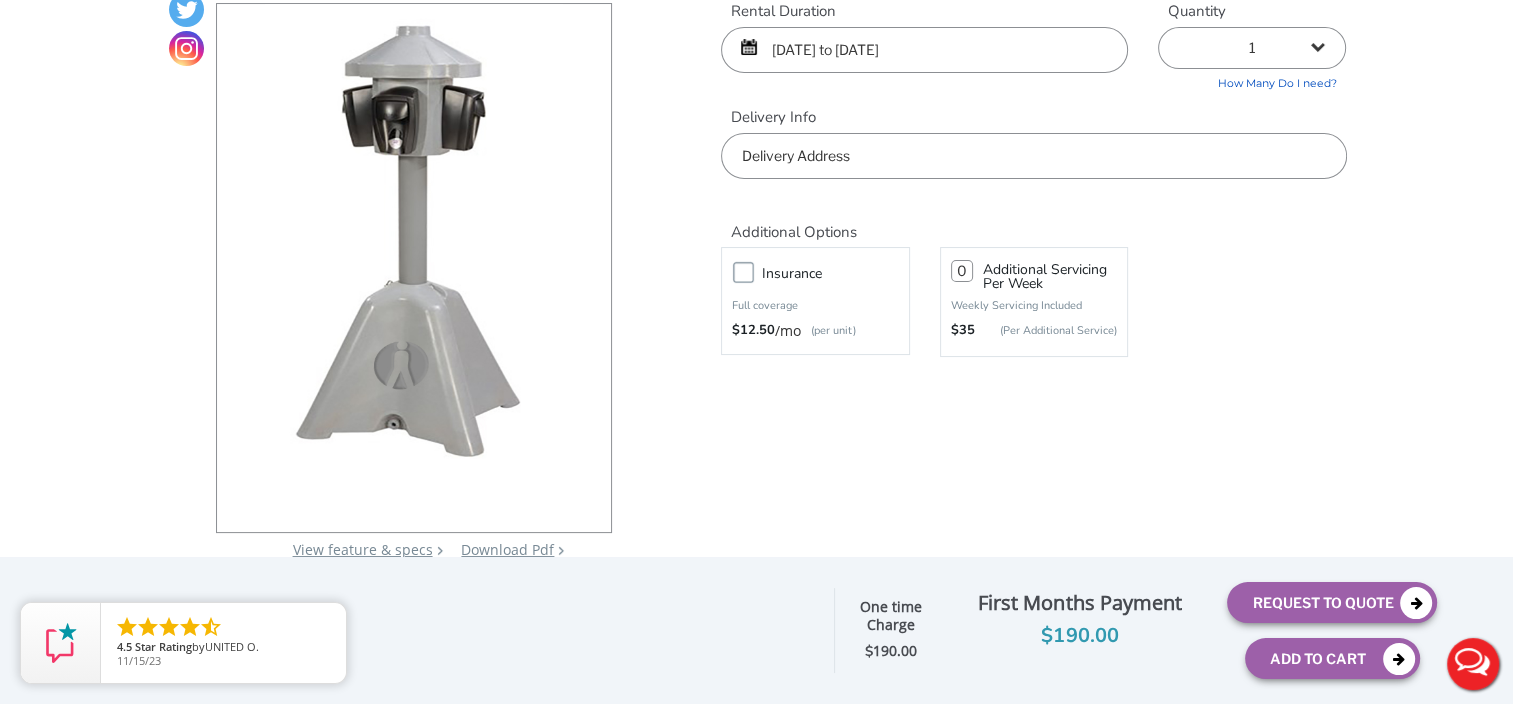 click at bounding box center (1033, 156) 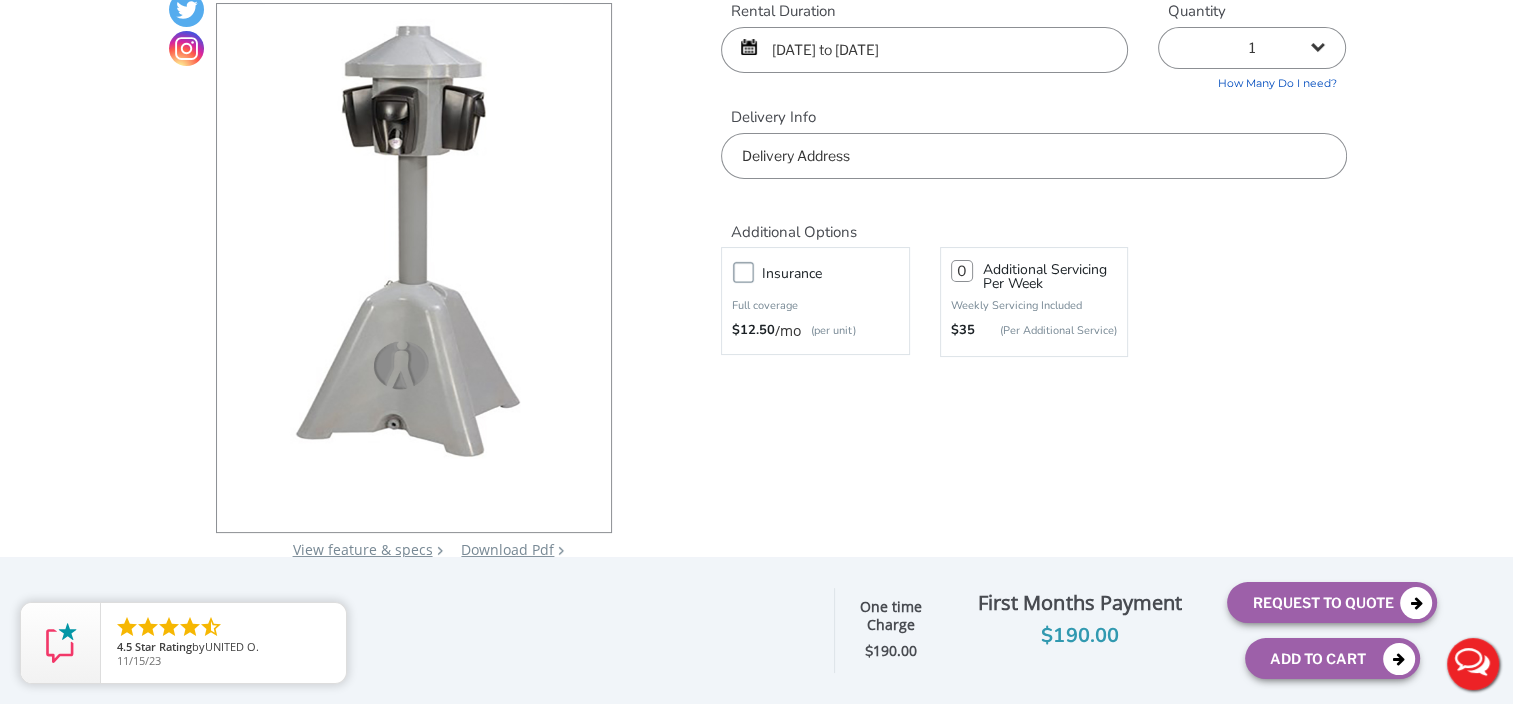 paste on "65-30 KISSENA BLVD FLUSHING, NY 11367" 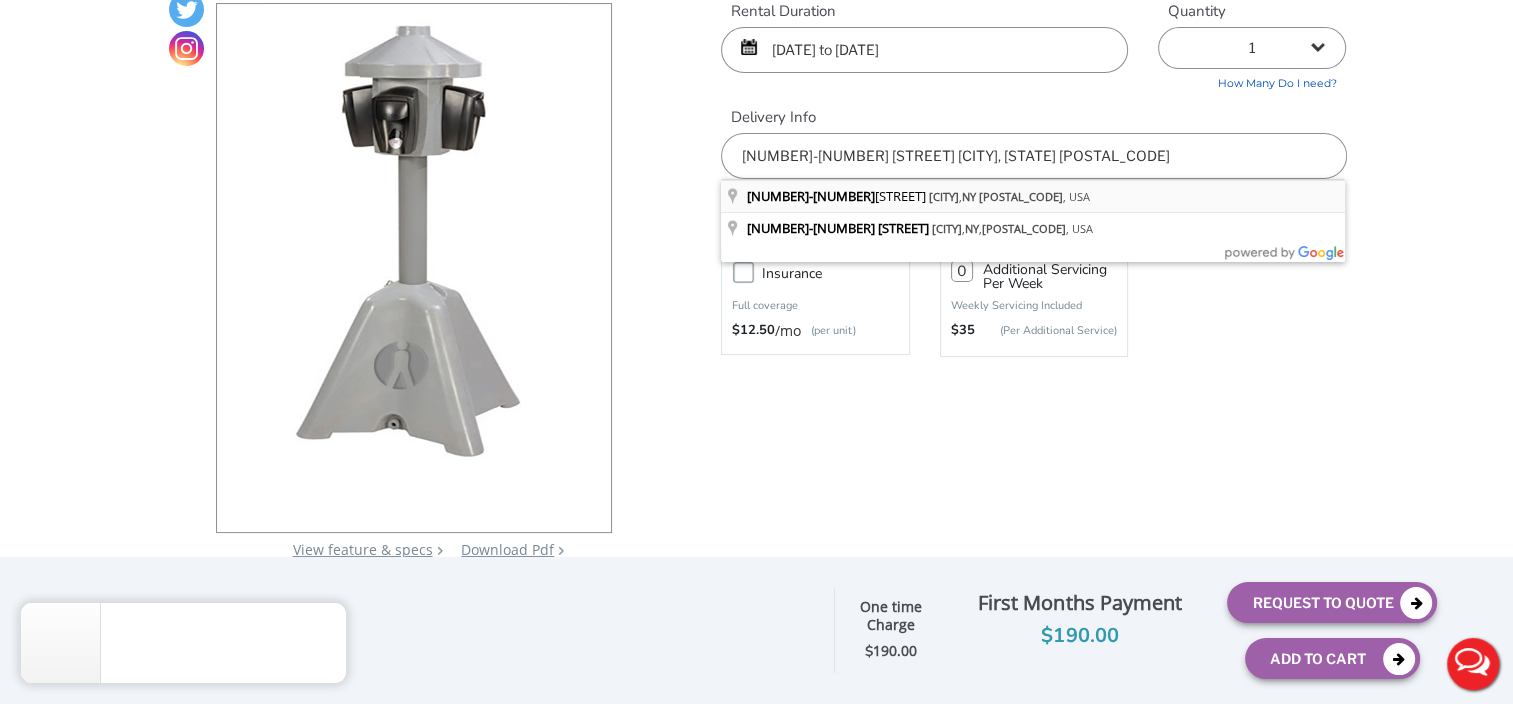 type on "[NUMBER] [STREET], [CITY], [STATE] [POSTAL_CODE]" 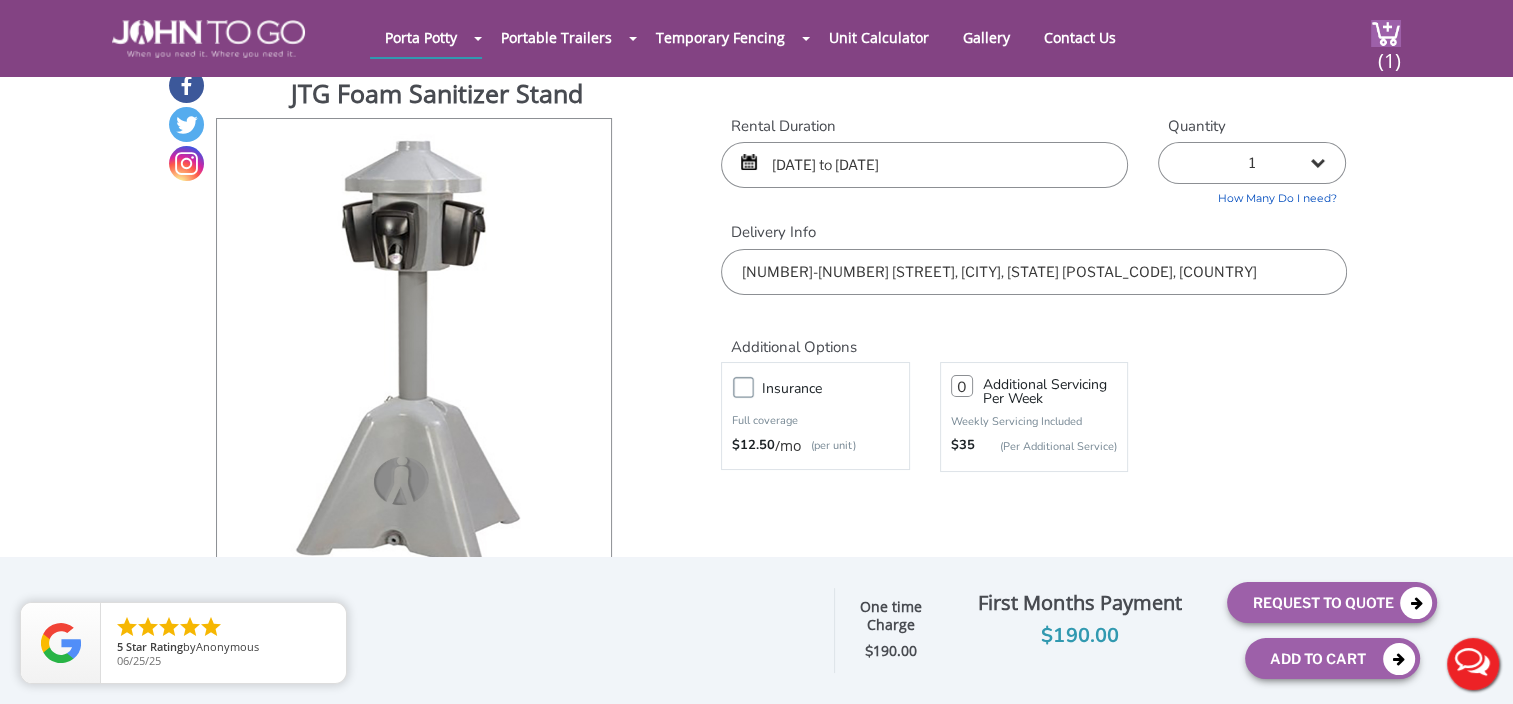 scroll, scrollTop: 18, scrollLeft: 0, axis: vertical 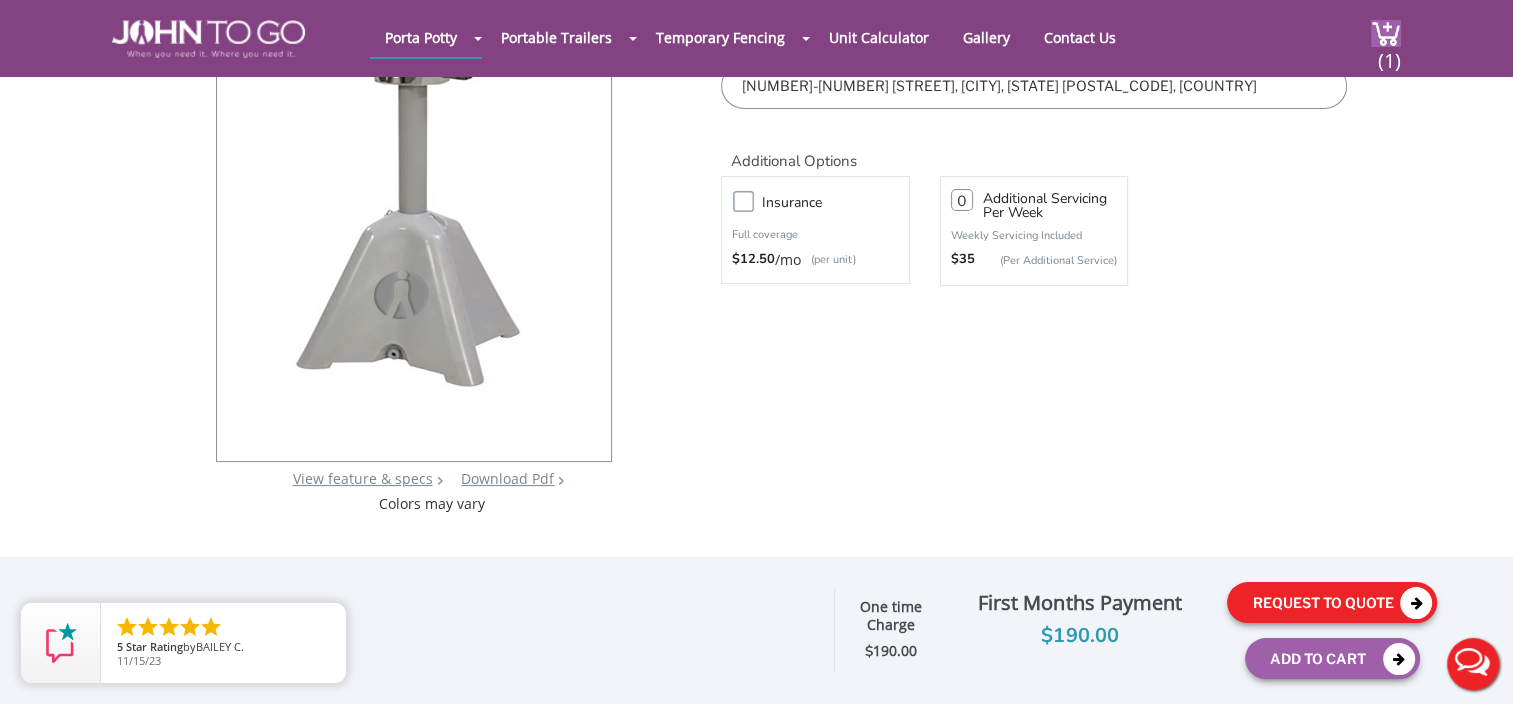 click on "Request To Quote" at bounding box center [1332, 602] 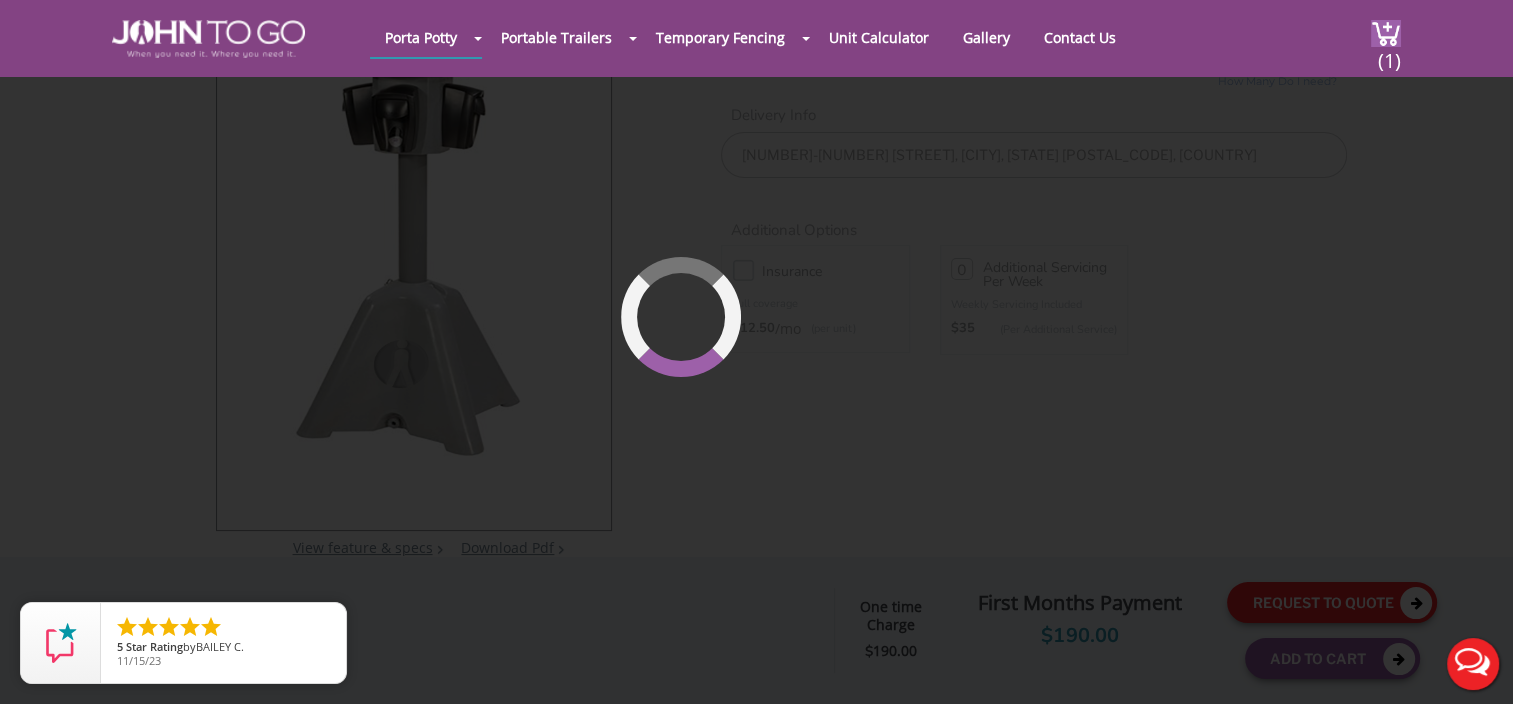 scroll, scrollTop: 136, scrollLeft: 0, axis: vertical 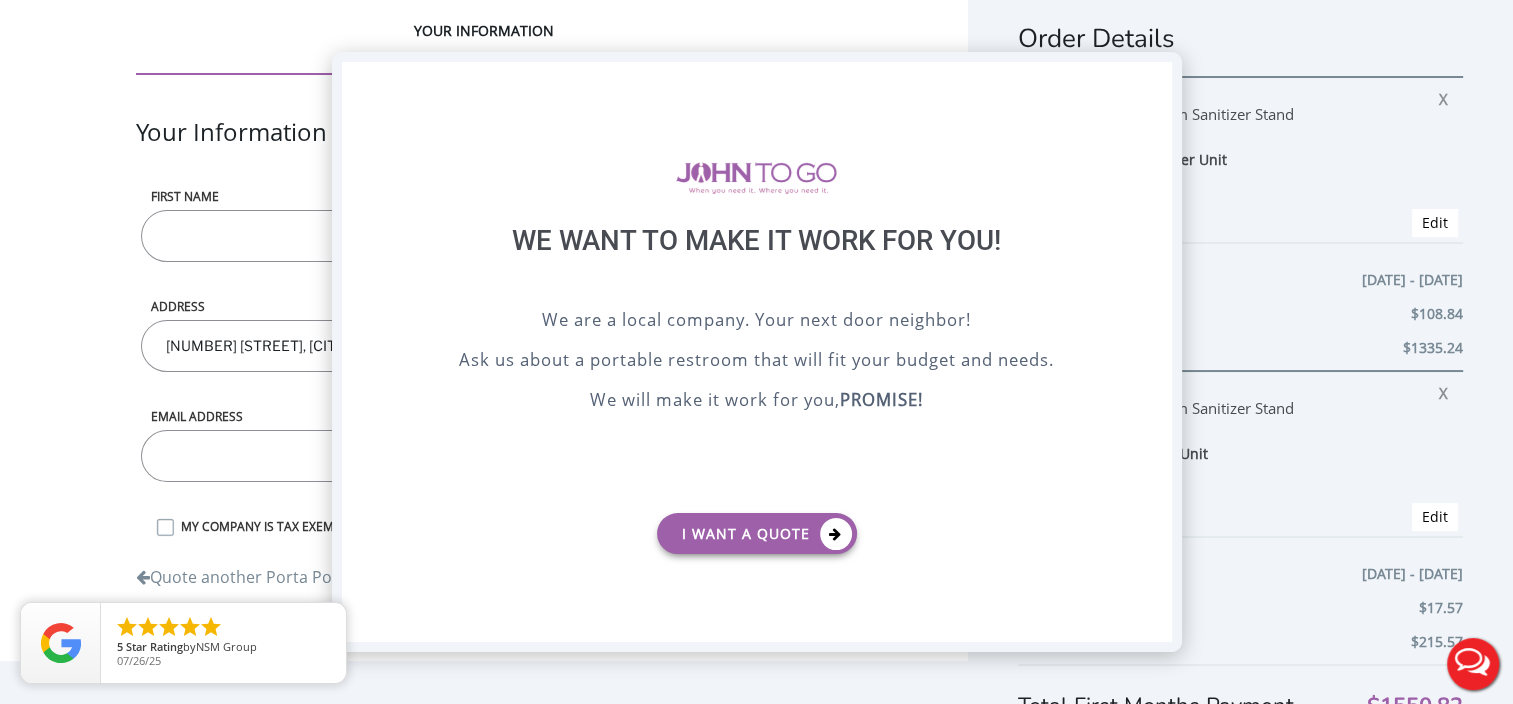 click on "X" at bounding box center [1155, 79] 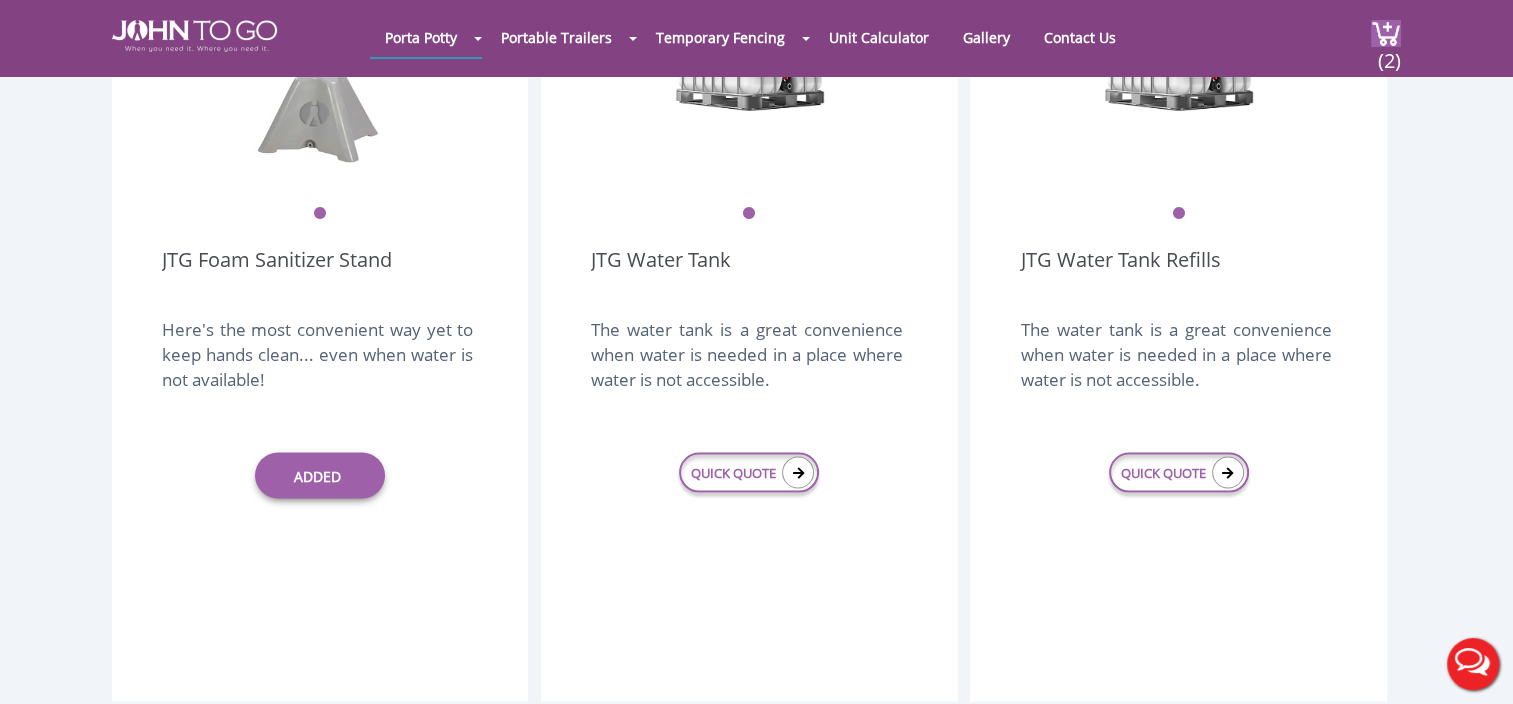scroll, scrollTop: 0, scrollLeft: 0, axis: both 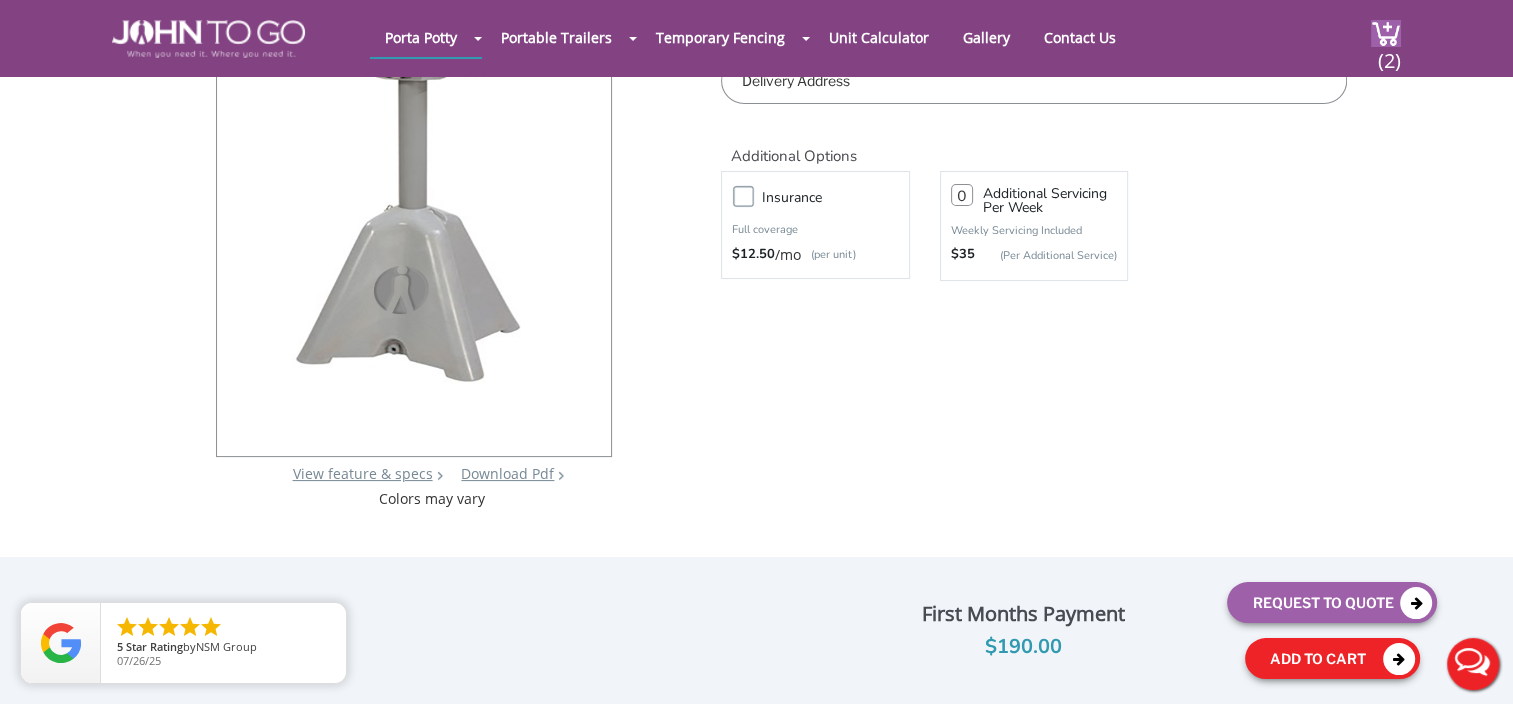 click on "Add To Cart" at bounding box center (1332, 658) 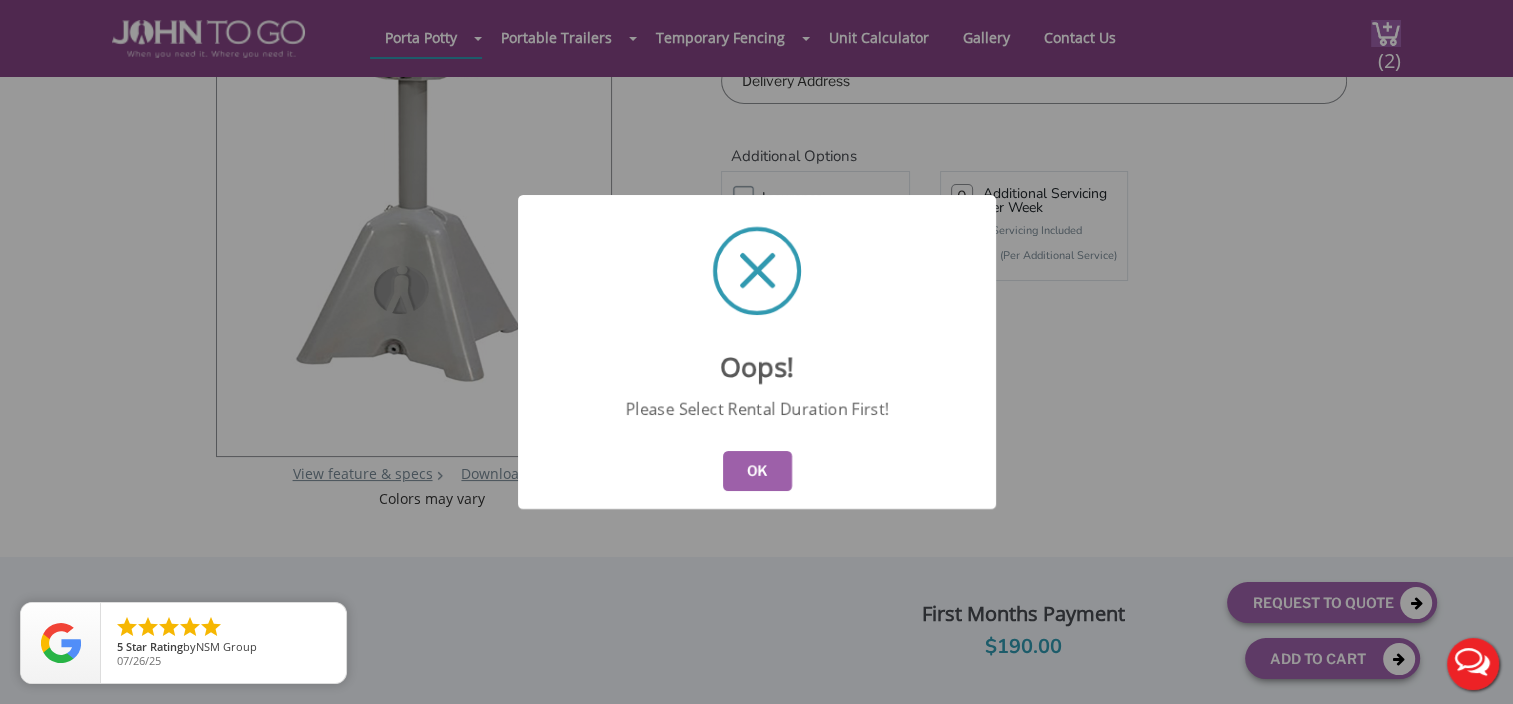 click on "OK" at bounding box center [756, 471] 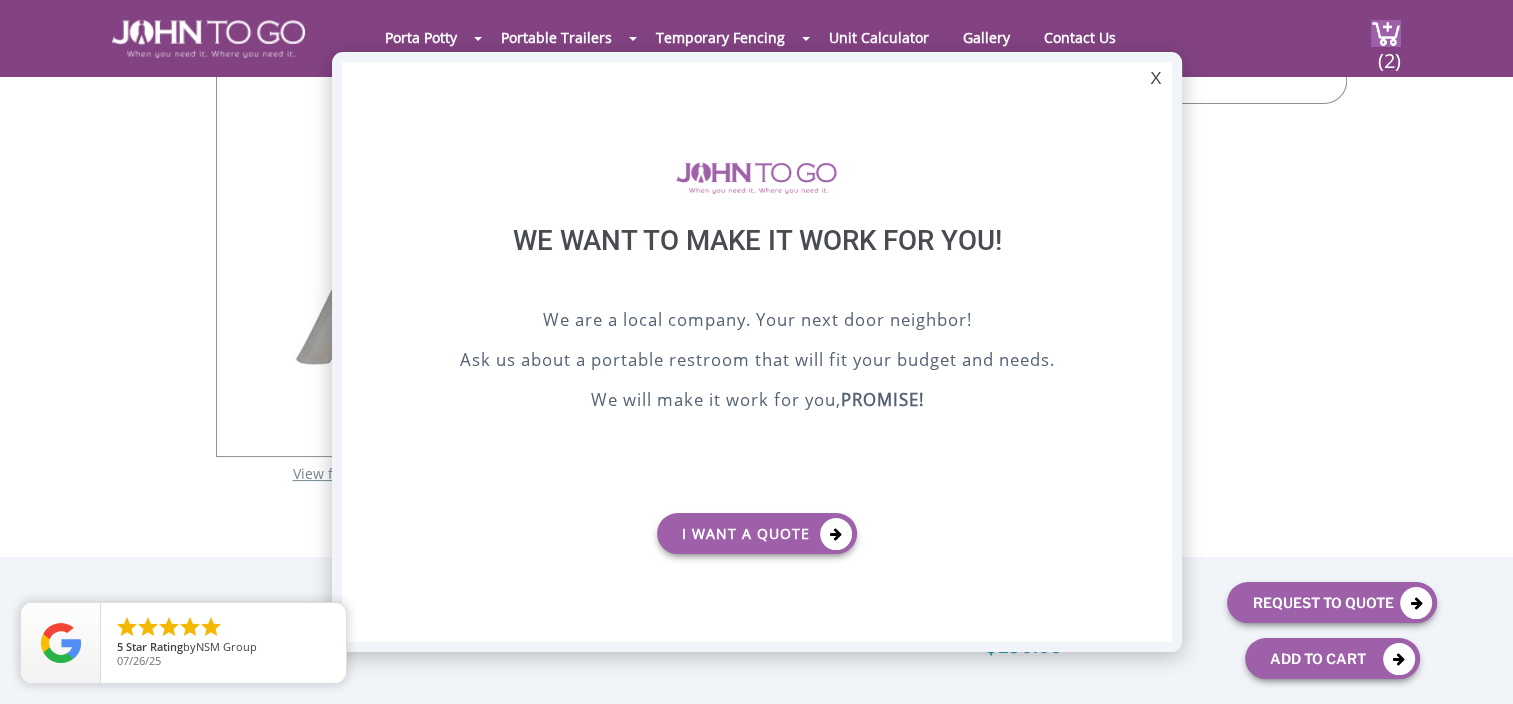scroll, scrollTop: 0, scrollLeft: 0, axis: both 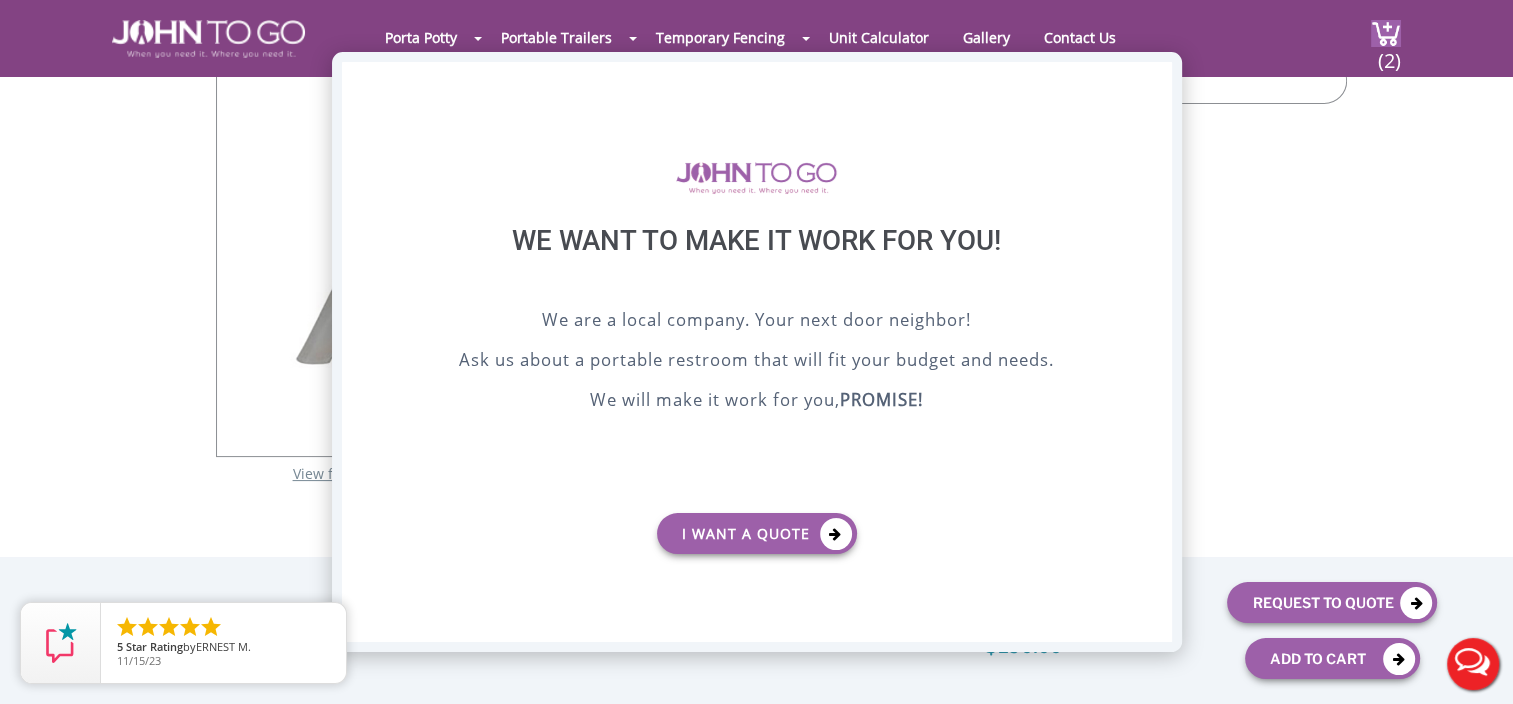 click on "X" at bounding box center [1155, 79] 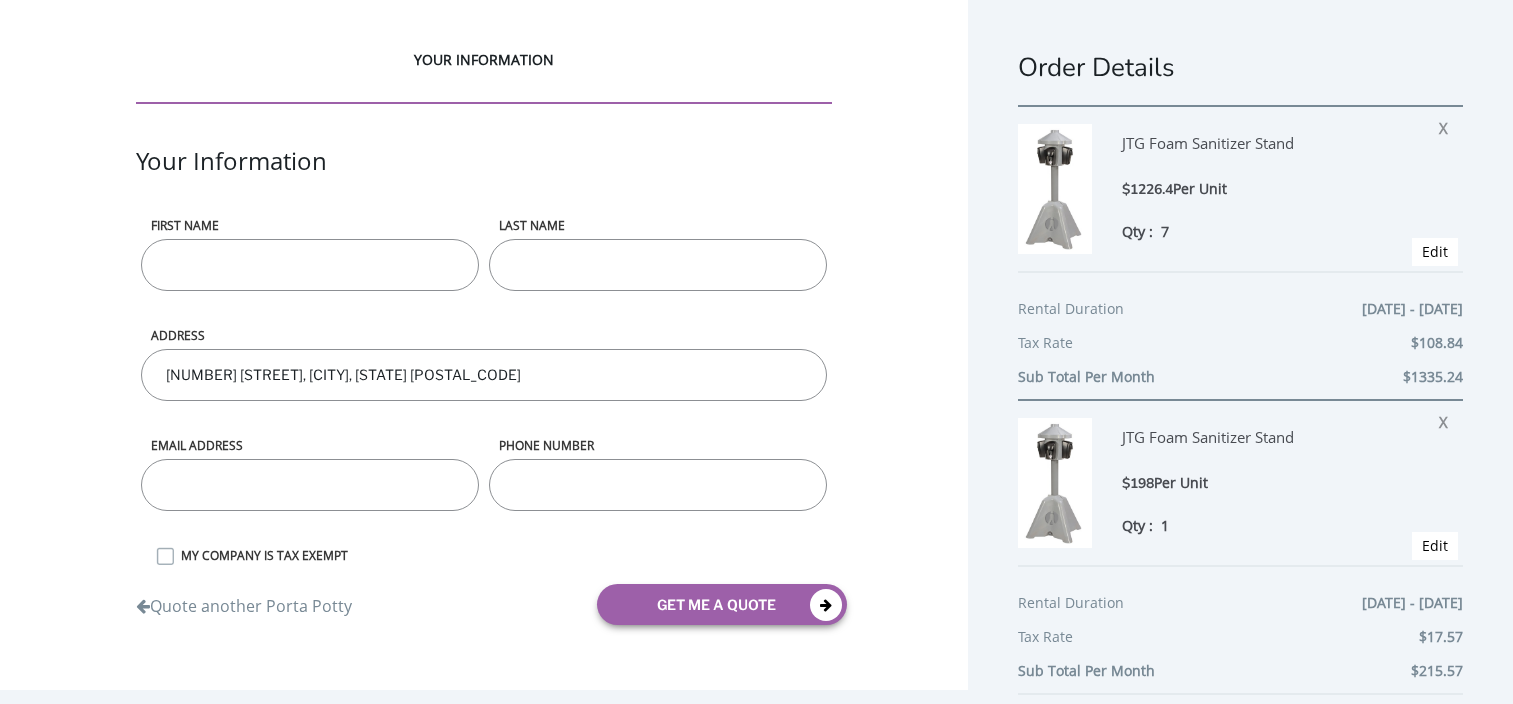 scroll, scrollTop: 29, scrollLeft: 0, axis: vertical 